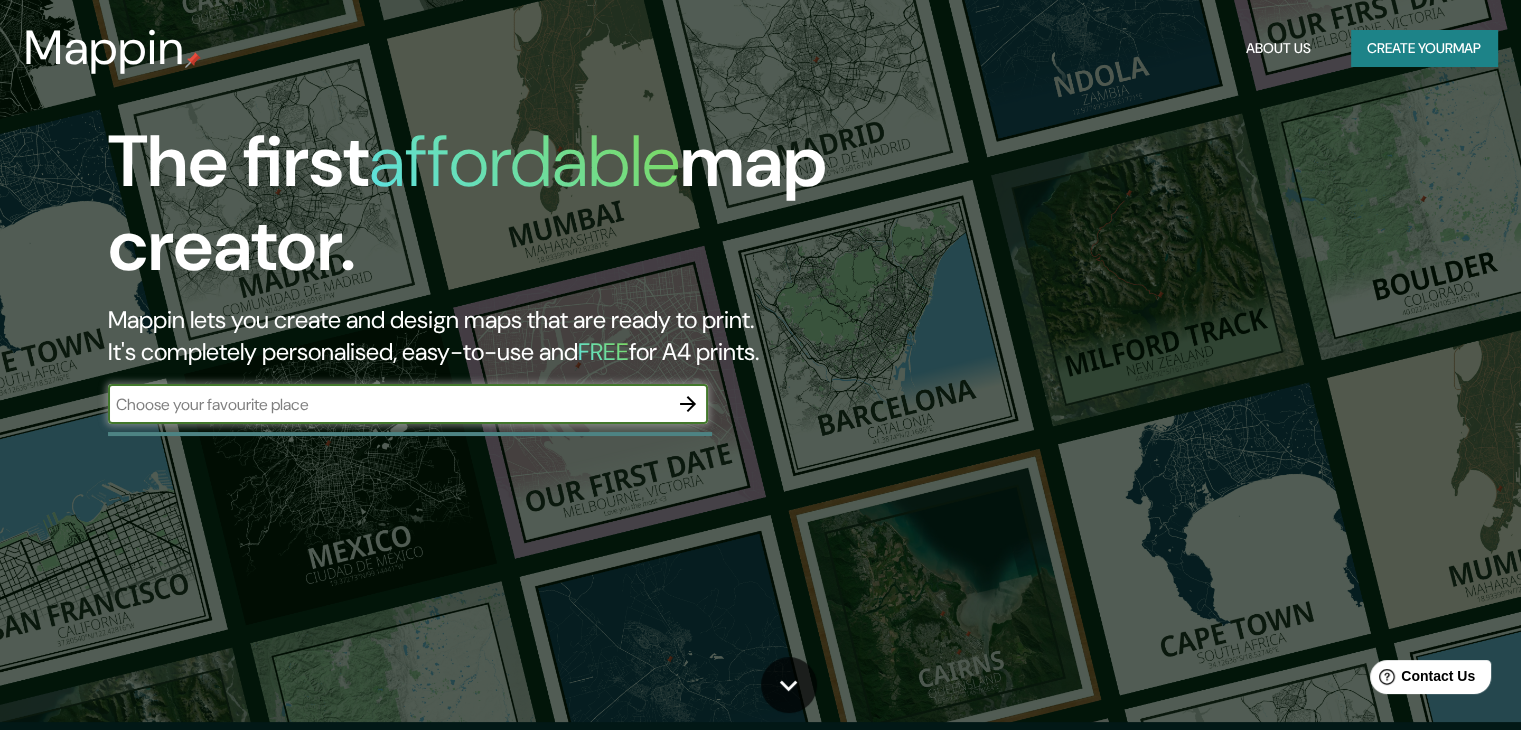 scroll, scrollTop: 0, scrollLeft: 0, axis: both 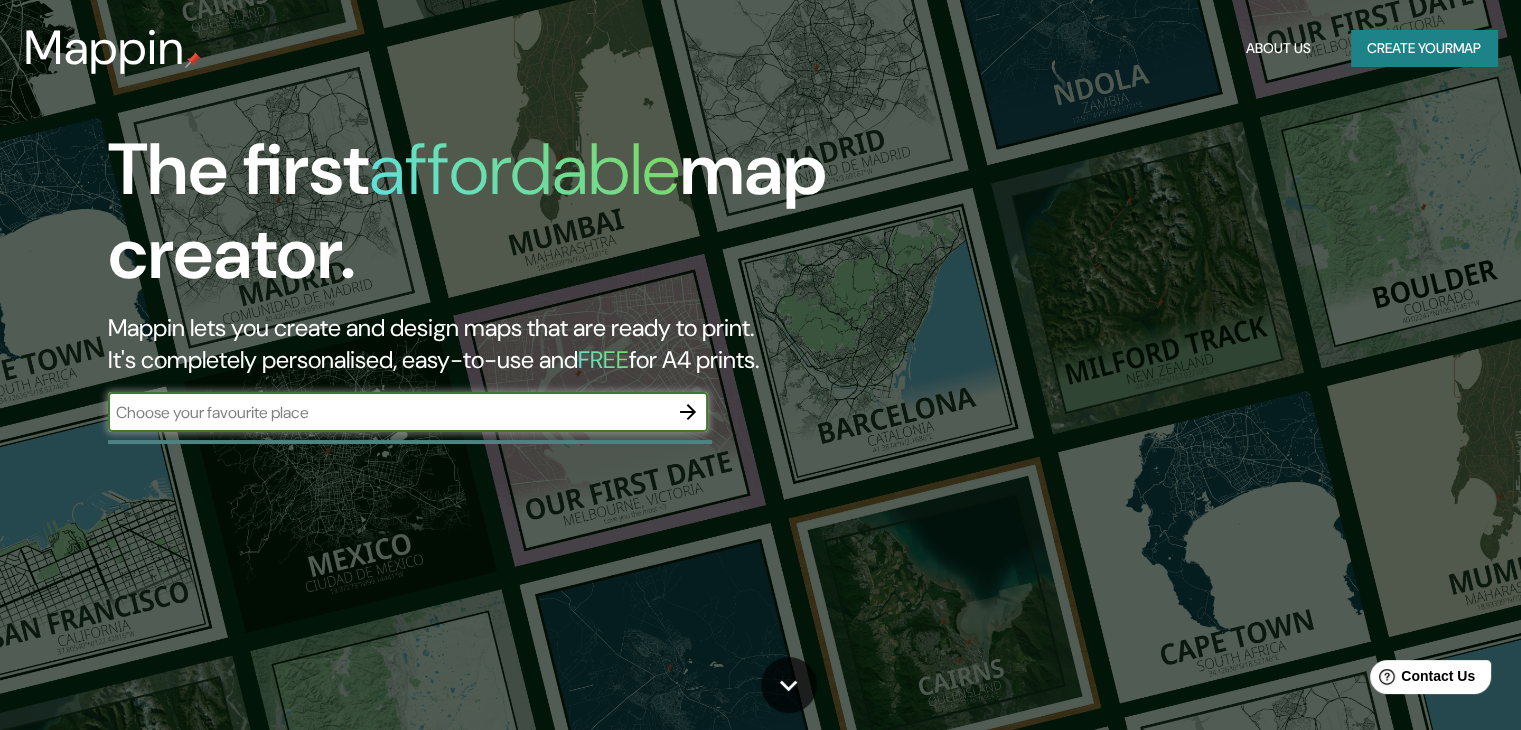 click at bounding box center (388, 412) 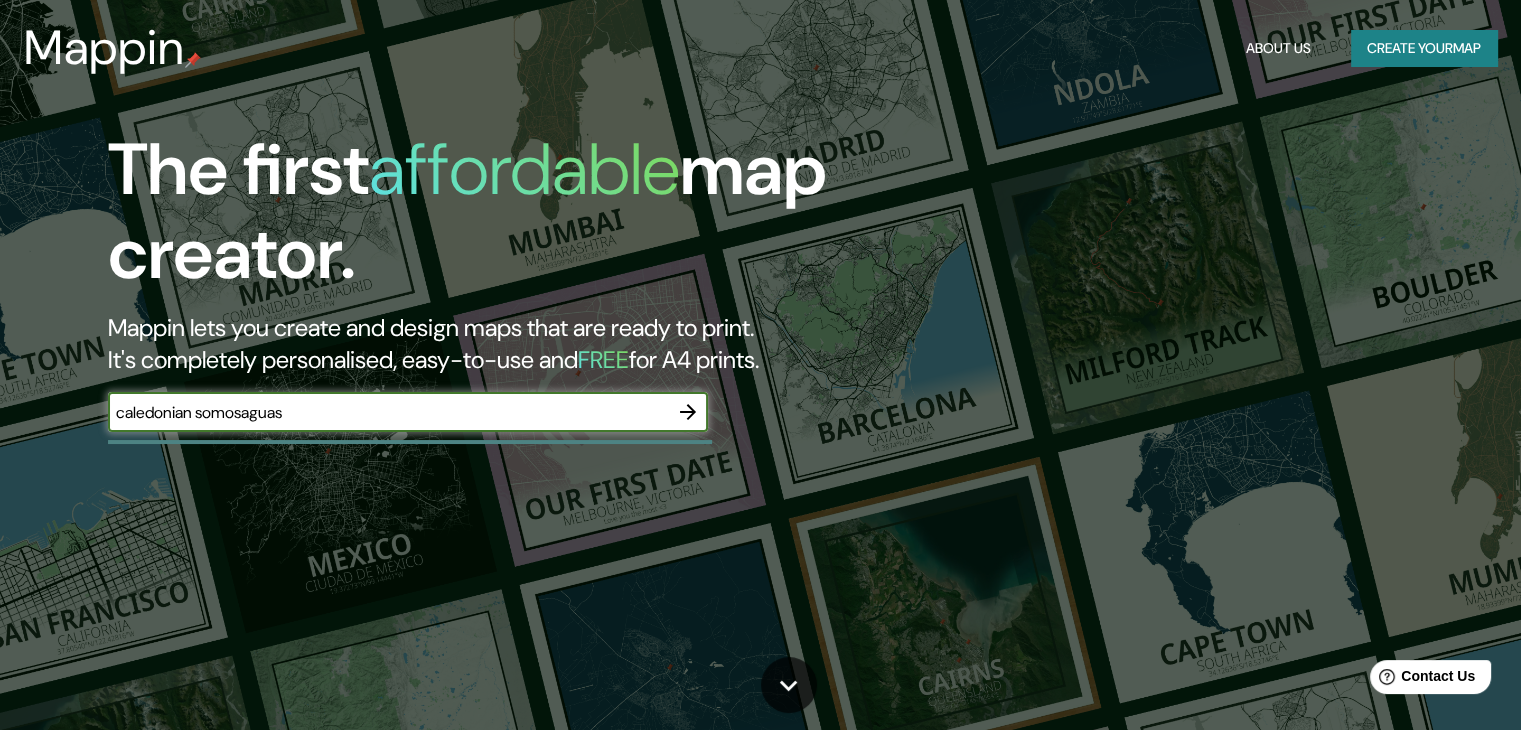 type on "caledonian somosaguas" 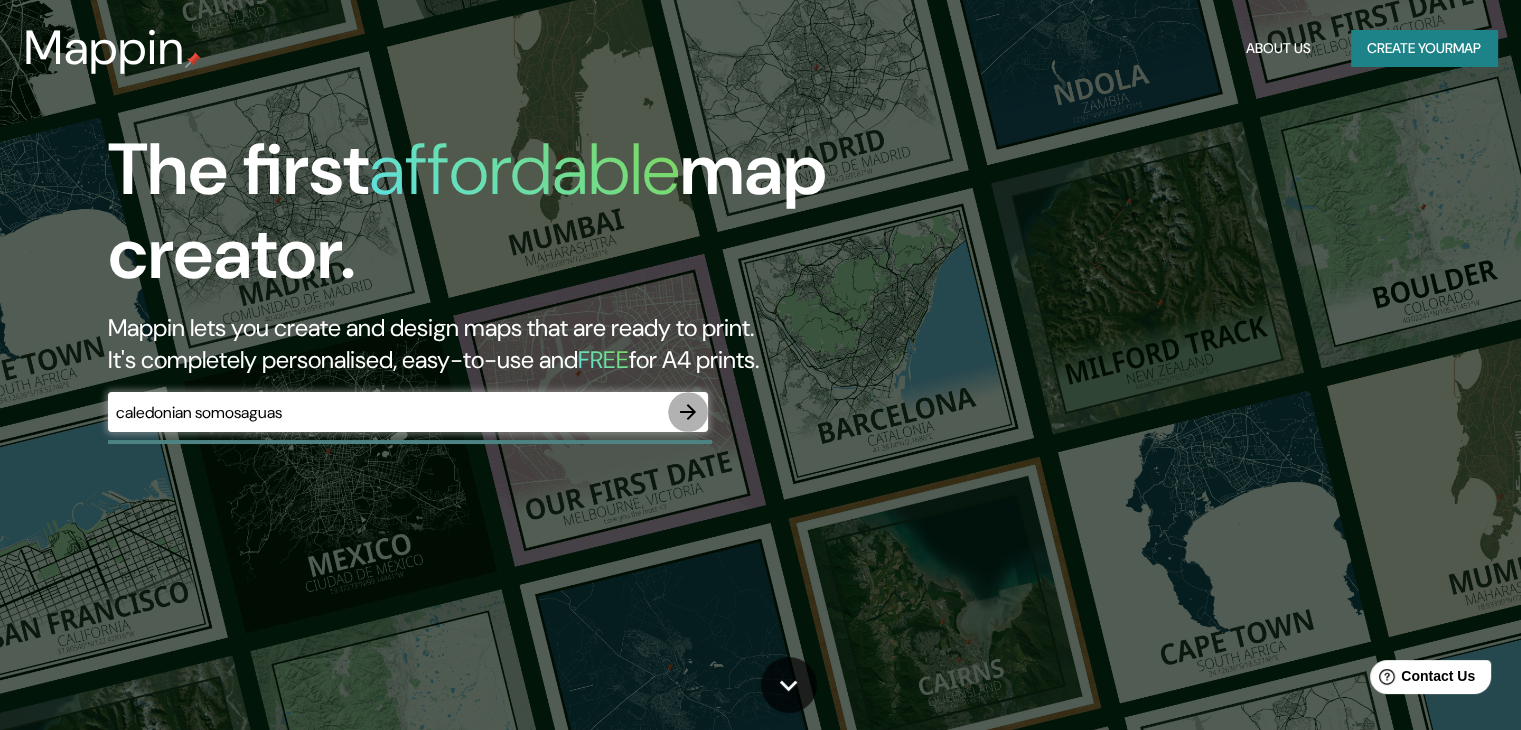click 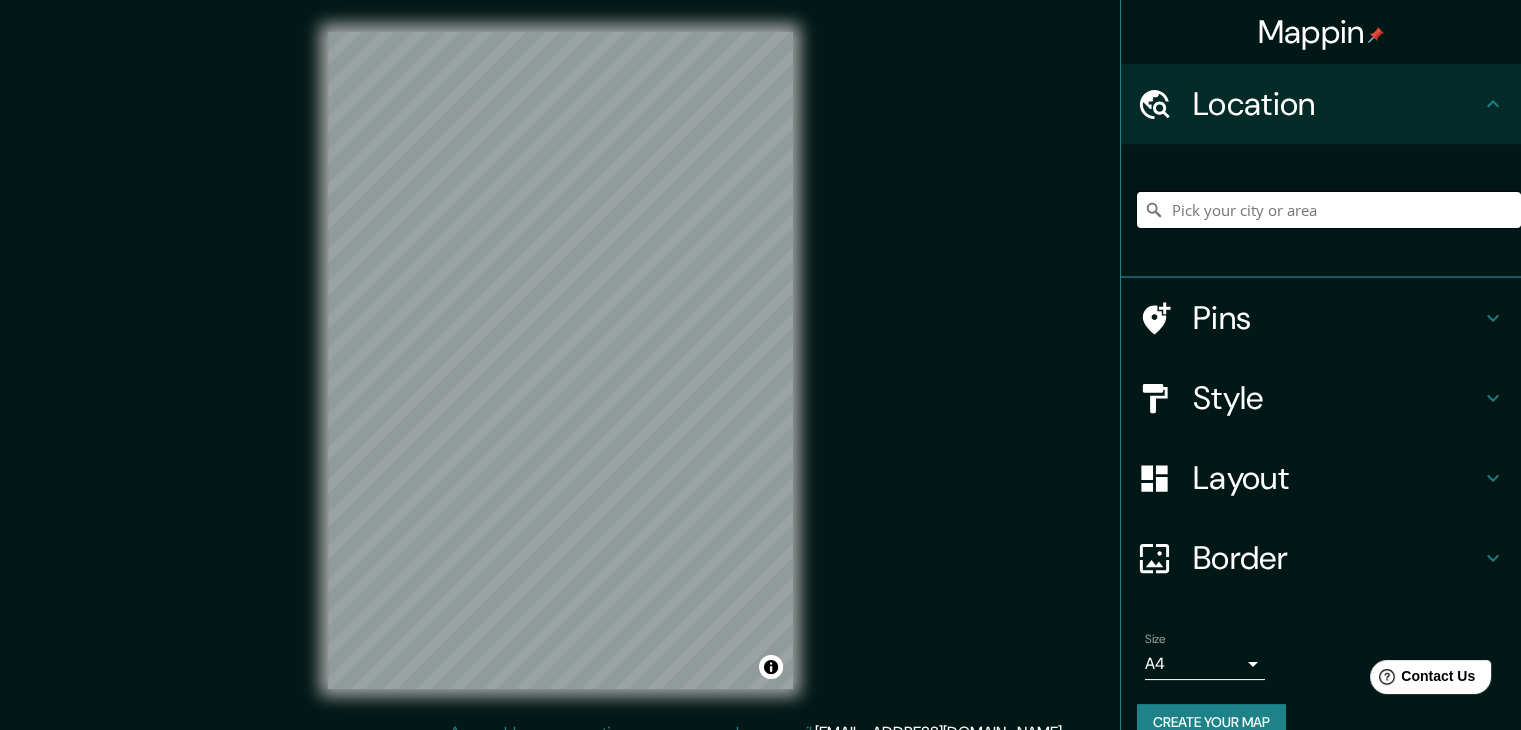 click at bounding box center (1329, 210) 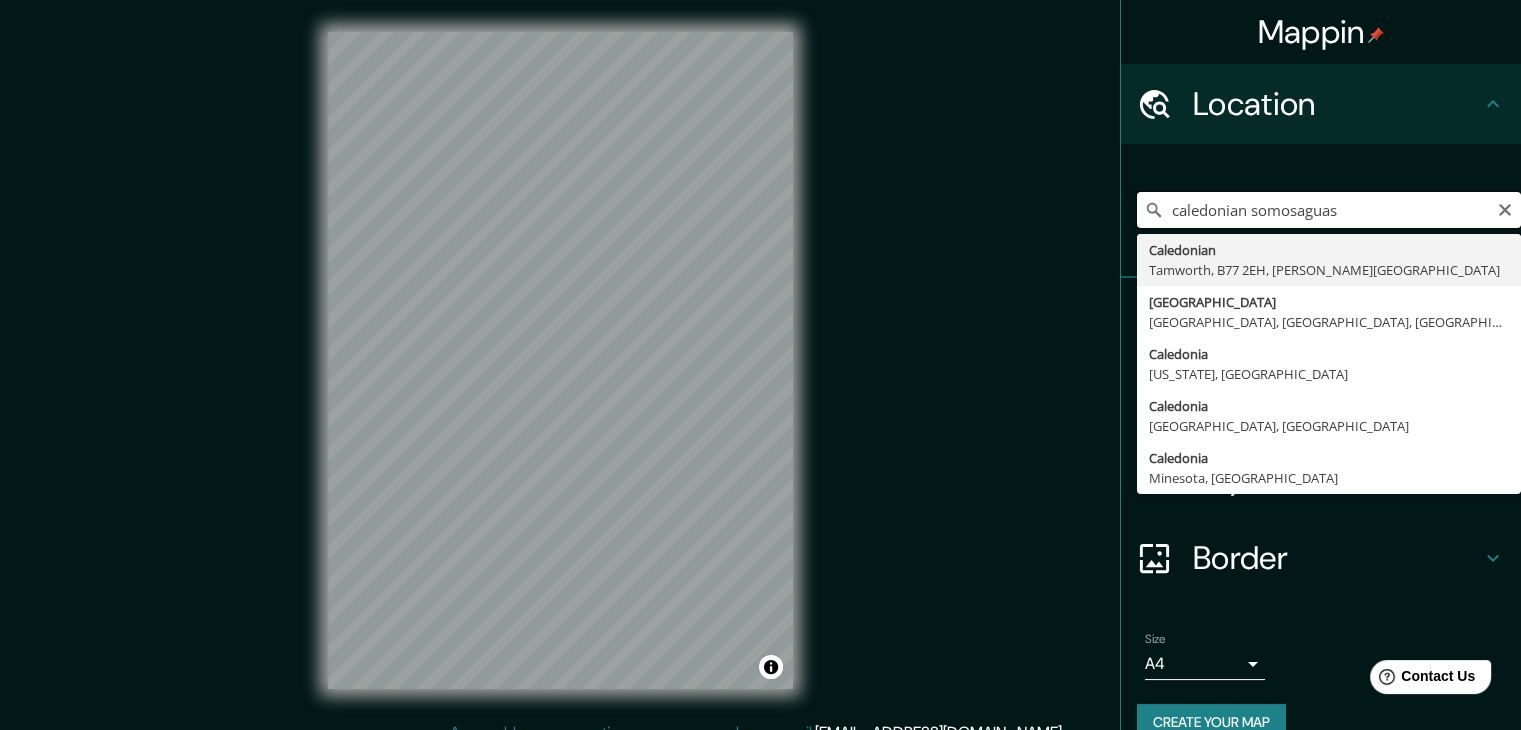 drag, startPoint x: 1232, startPoint y: 208, endPoint x: 1108, endPoint y: 215, distance: 124.197426 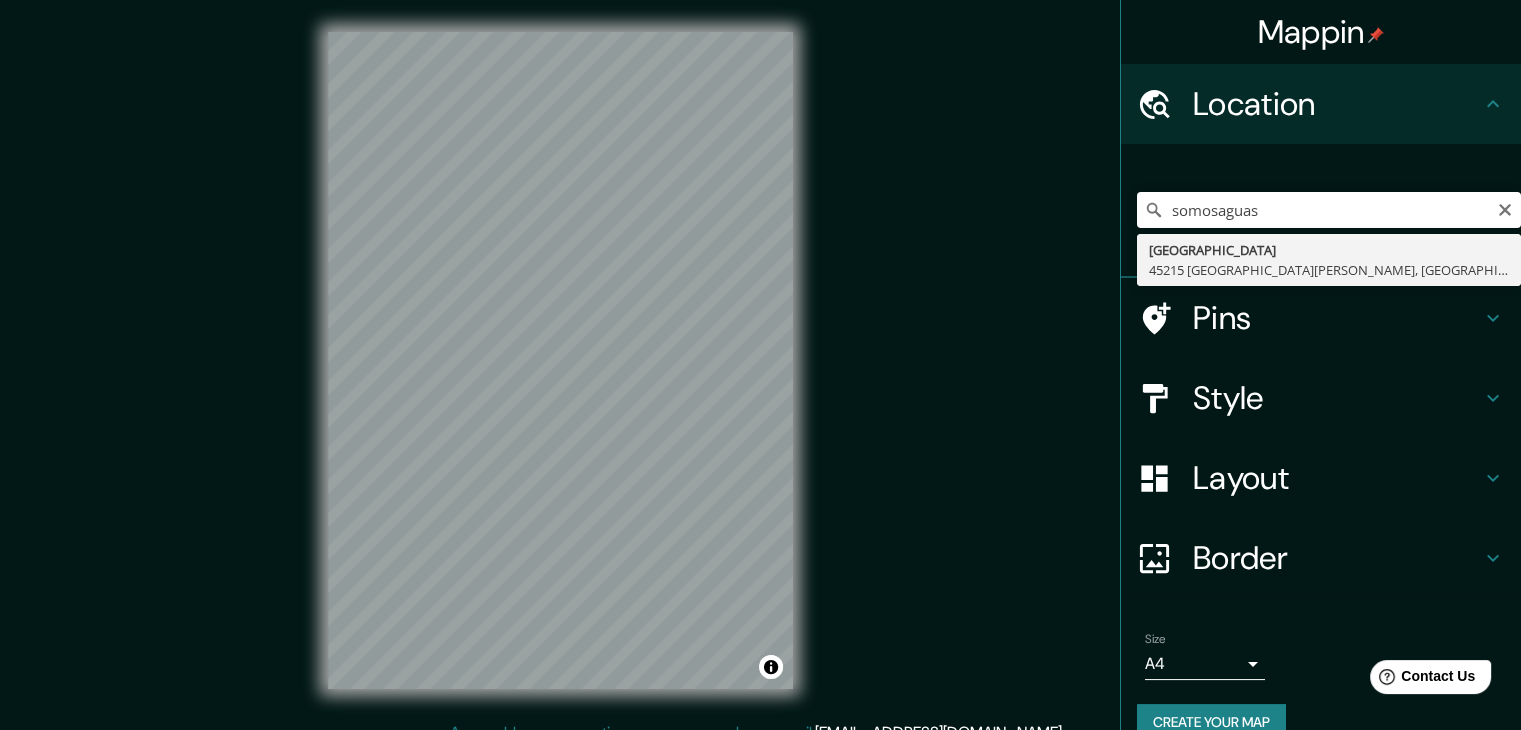 type on "[GEOGRAPHIC_DATA] [GEOGRAPHIC_DATA][PERSON_NAME], [GEOGRAPHIC_DATA][PERSON_NAME], [GEOGRAPHIC_DATA]" 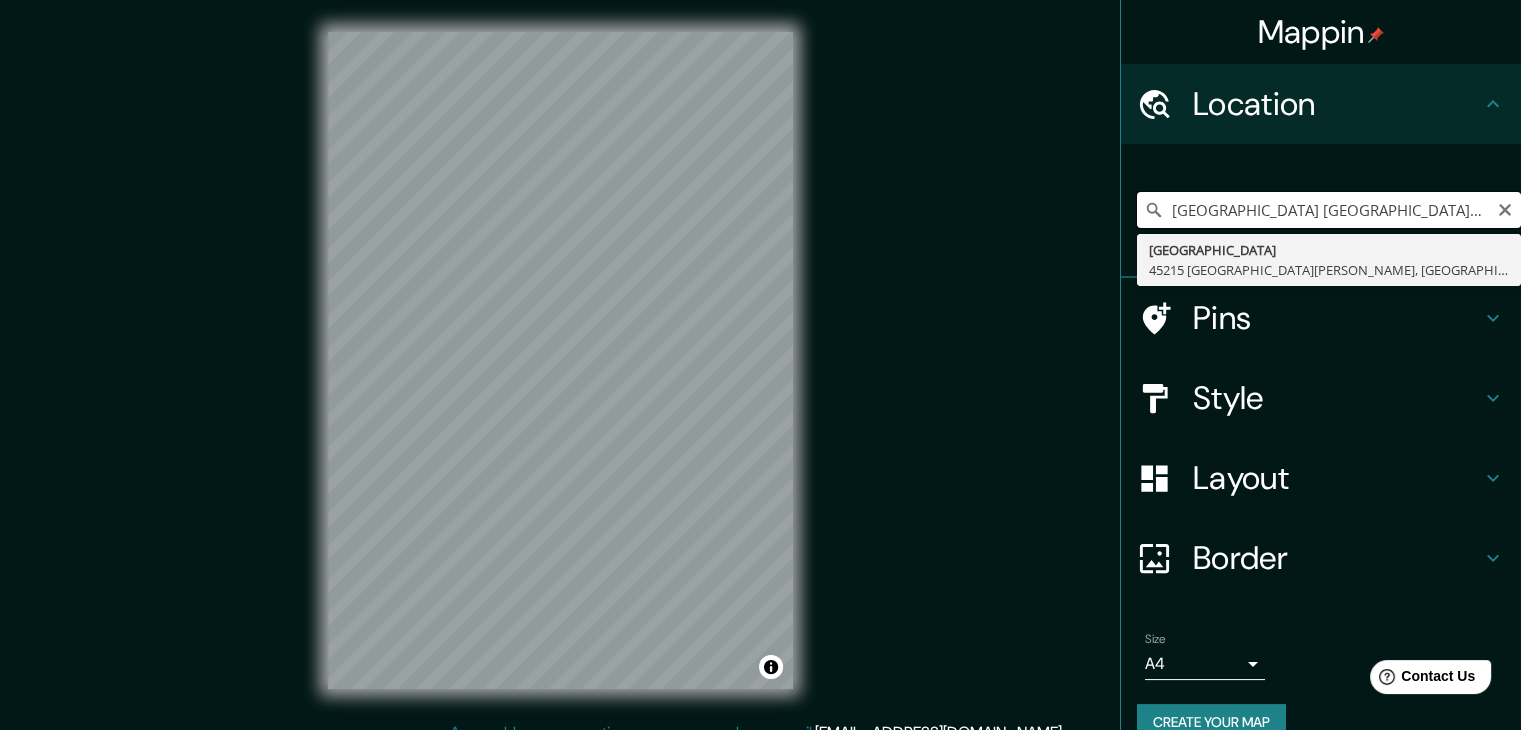 scroll, scrollTop: 0, scrollLeft: 0, axis: both 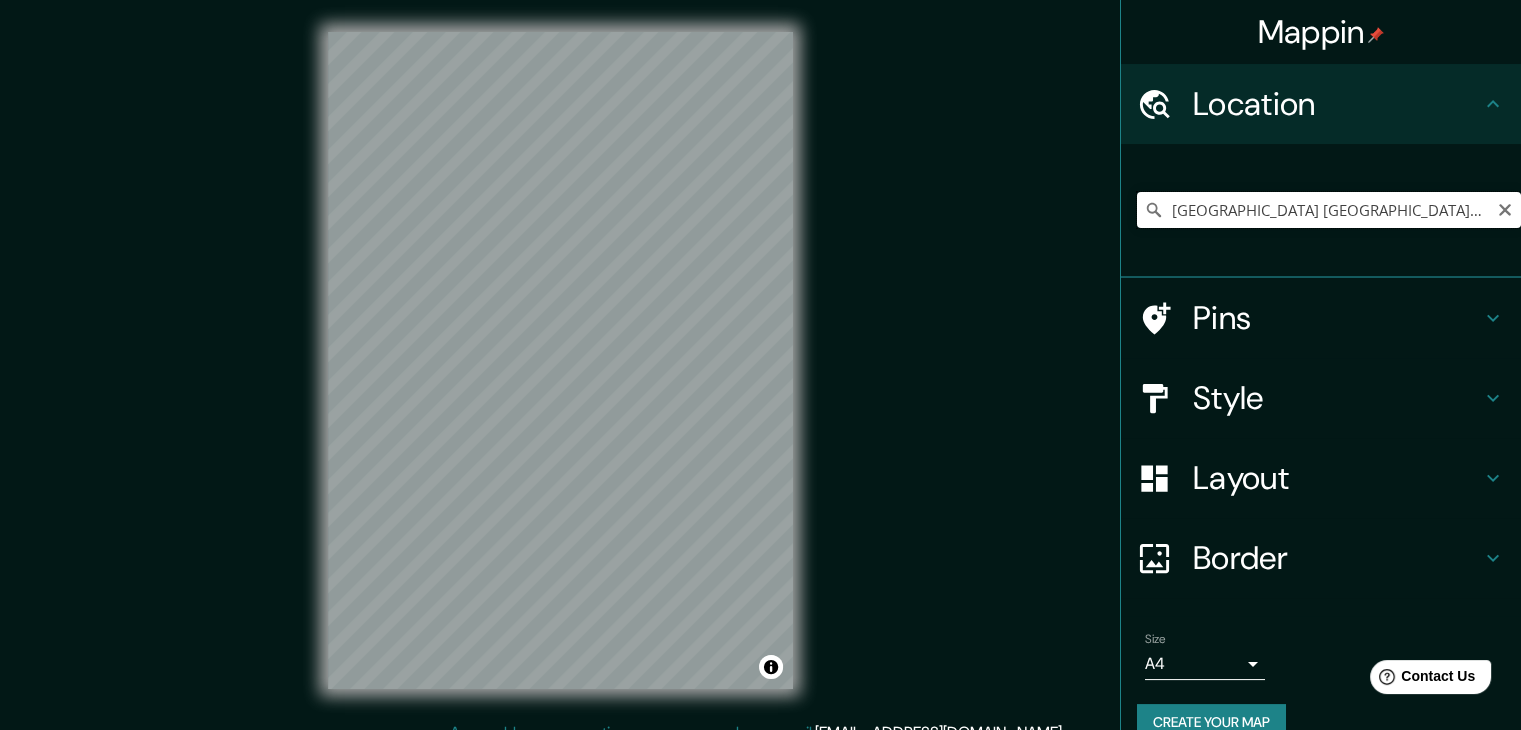 click on "[GEOGRAPHIC_DATA] [GEOGRAPHIC_DATA][PERSON_NAME], [GEOGRAPHIC_DATA][PERSON_NAME], [GEOGRAPHIC_DATA]" at bounding box center [1329, 210] 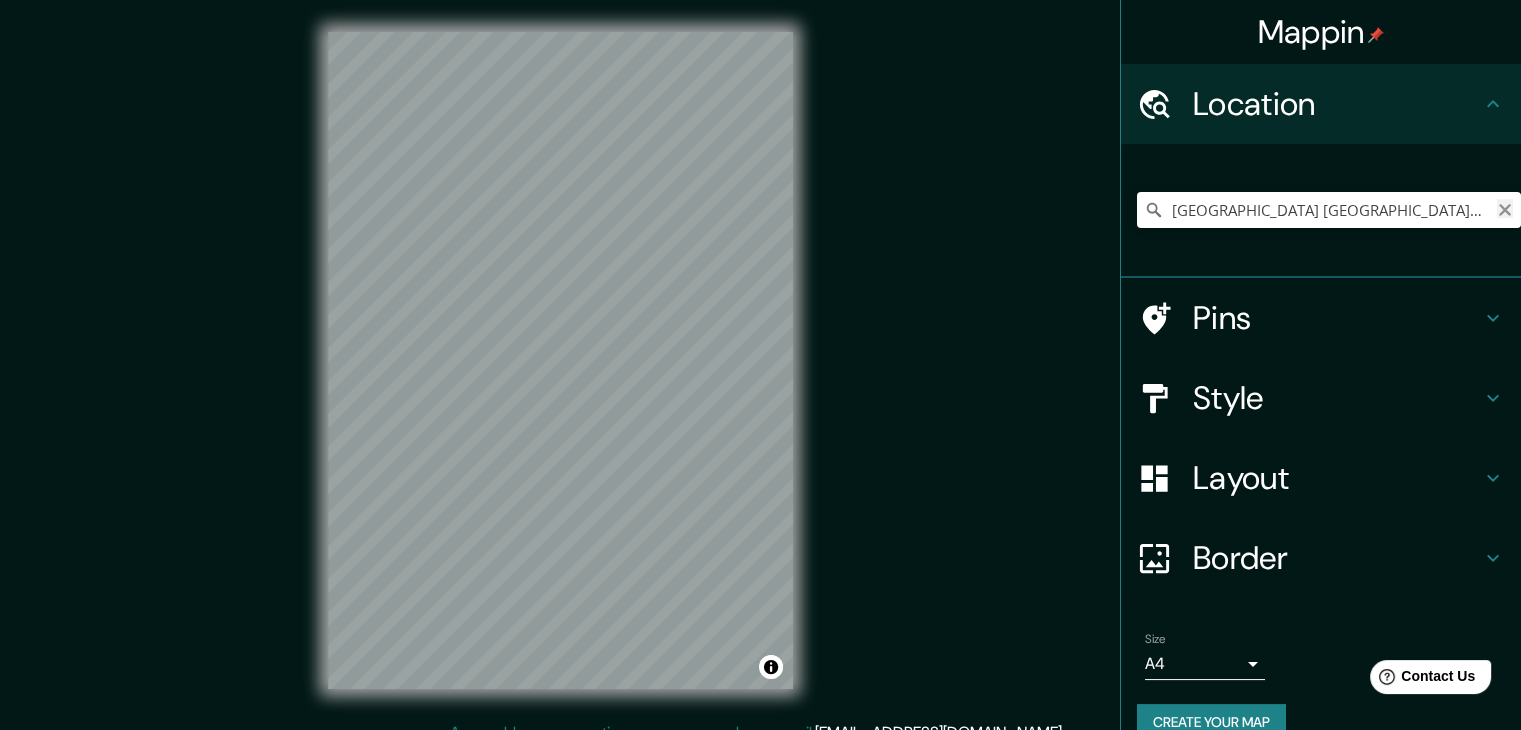 click 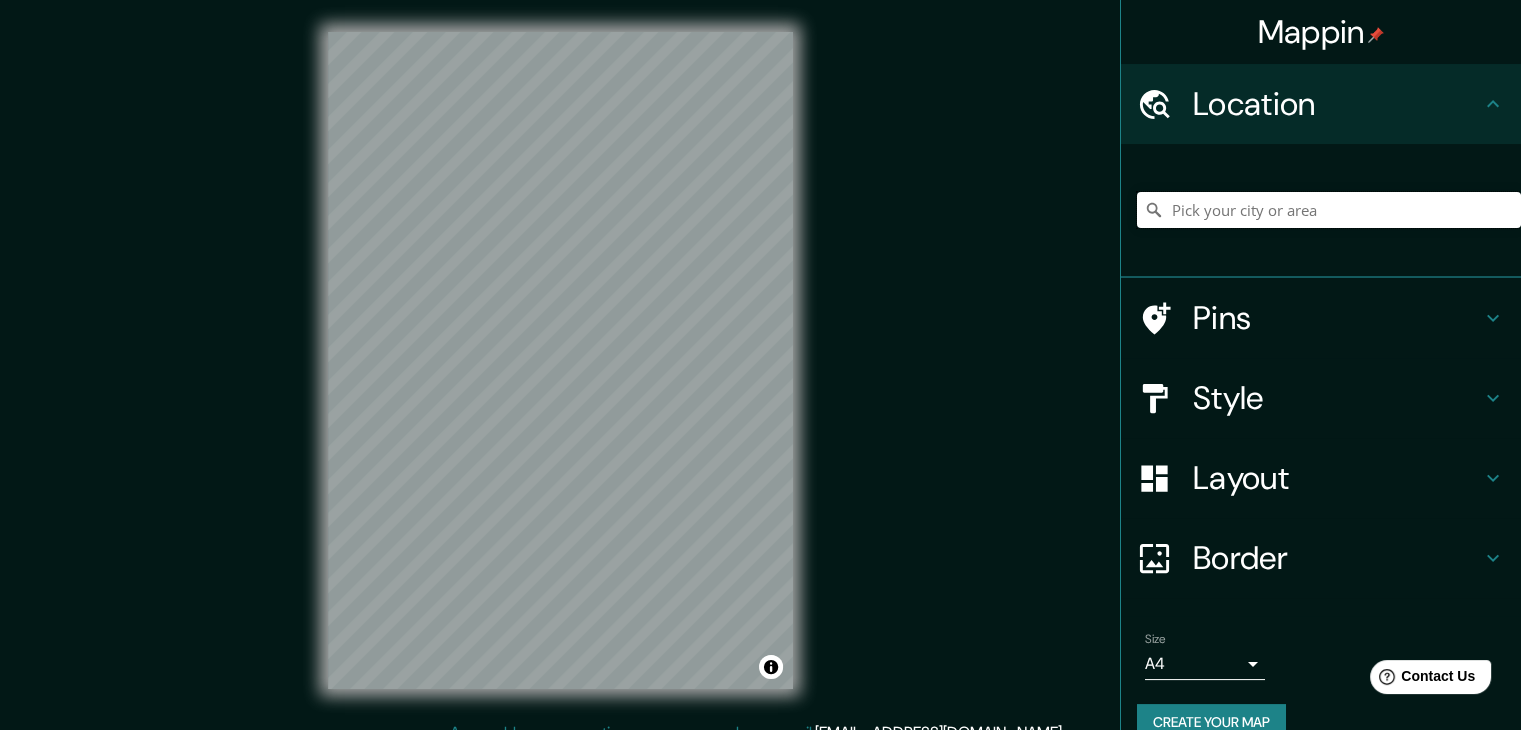 paste on "[STREET_ADDRESS][PERSON_NAME]" 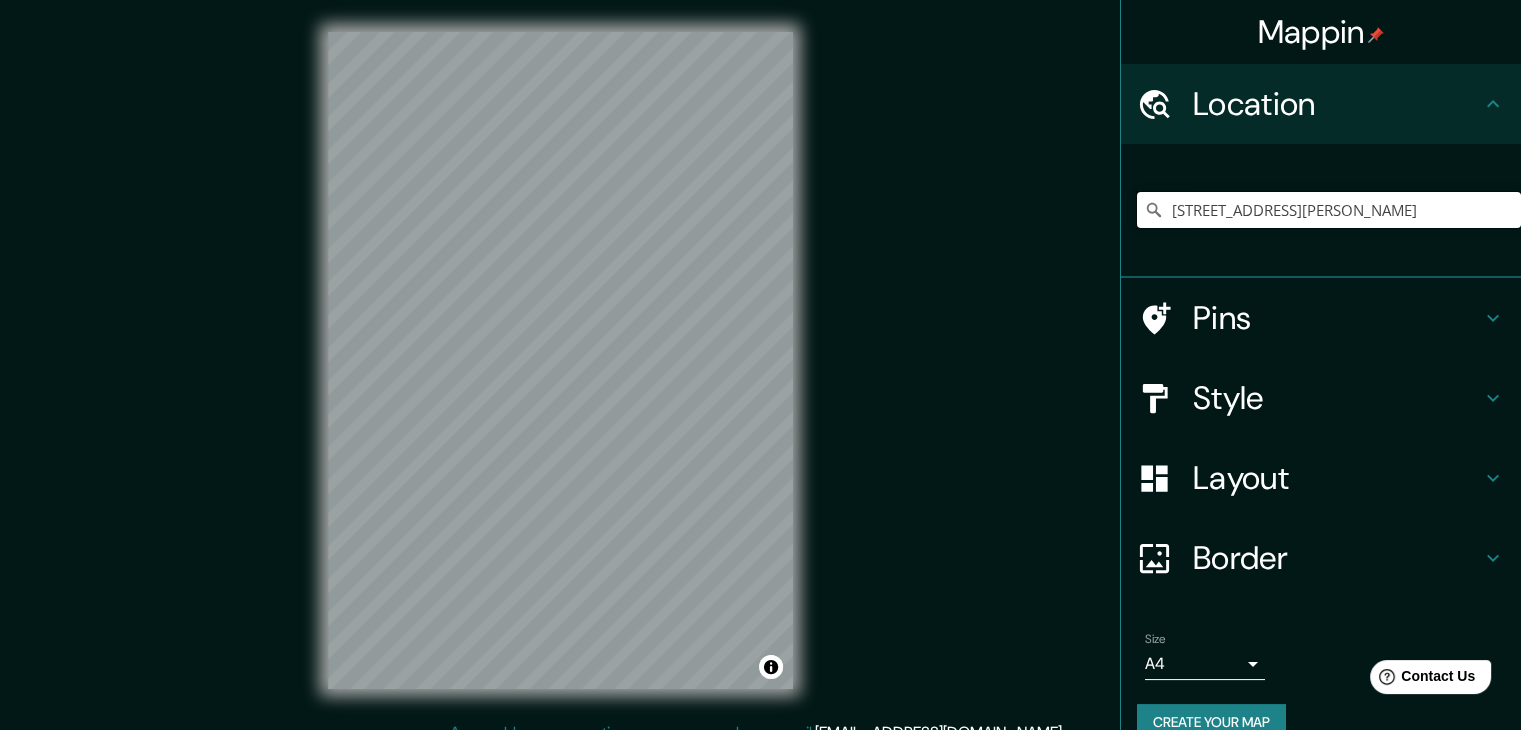 scroll, scrollTop: 0, scrollLeft: 128, axis: horizontal 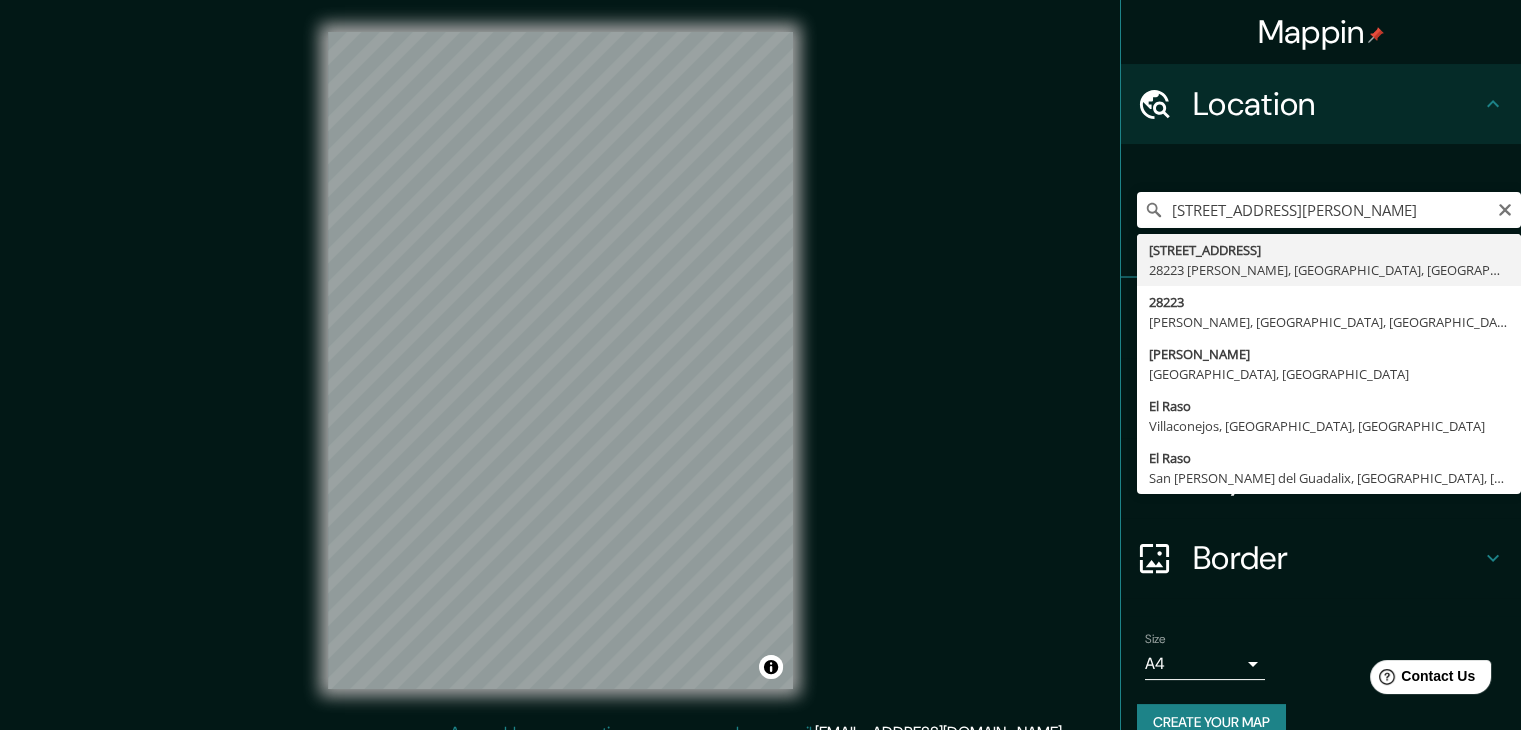 type on "[STREET_ADDRESS][PERSON_NAME]" 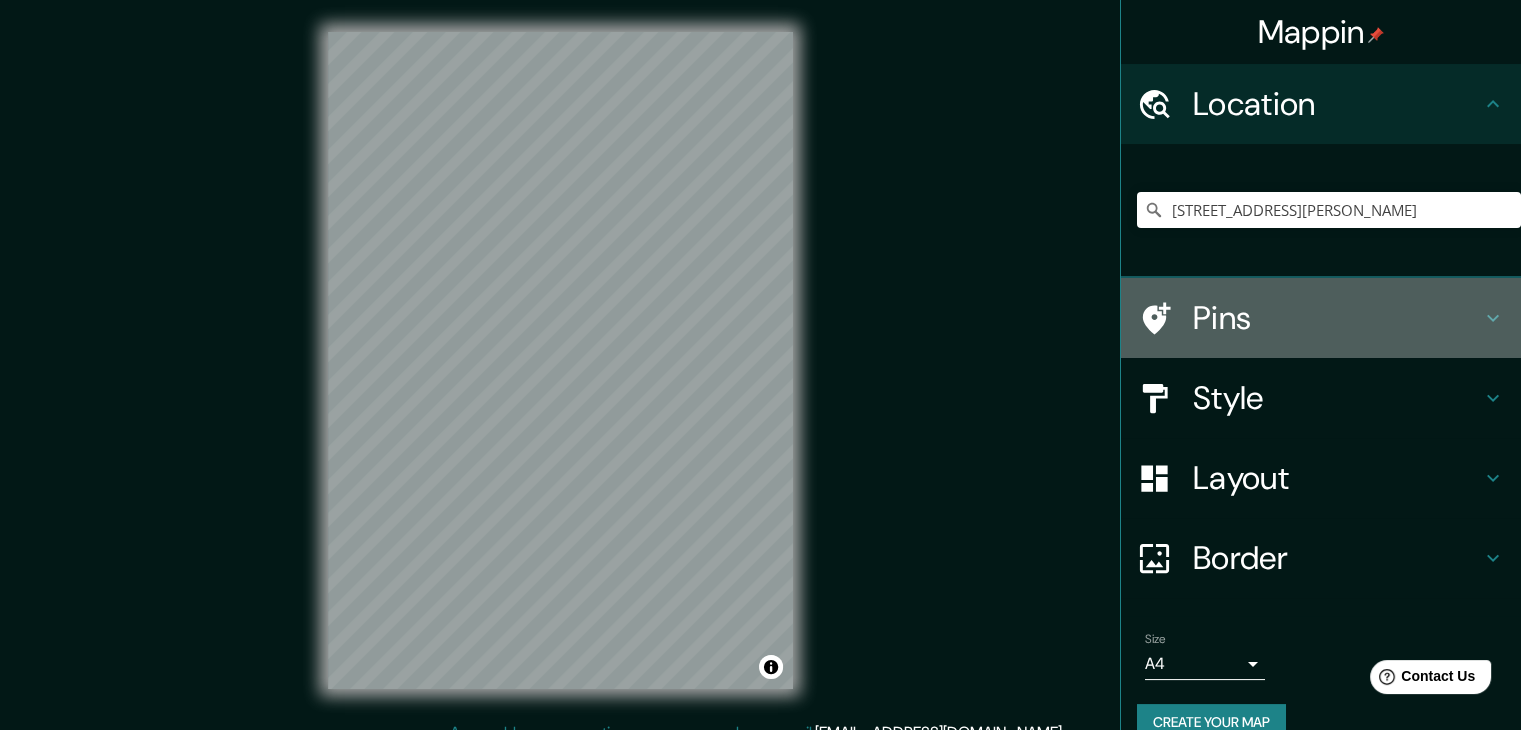 click on "Pins" at bounding box center (1337, 318) 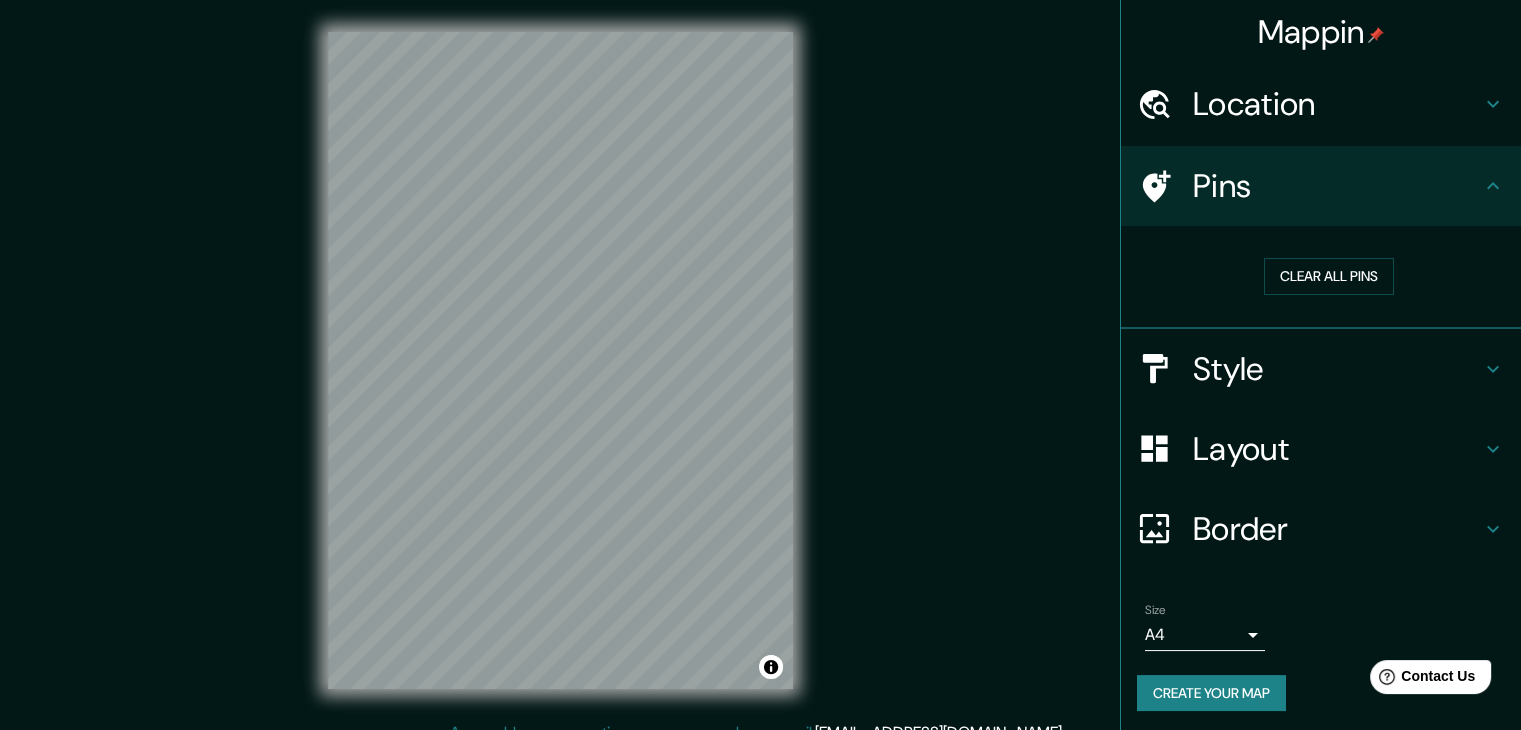 click on "Pins" at bounding box center [1337, 186] 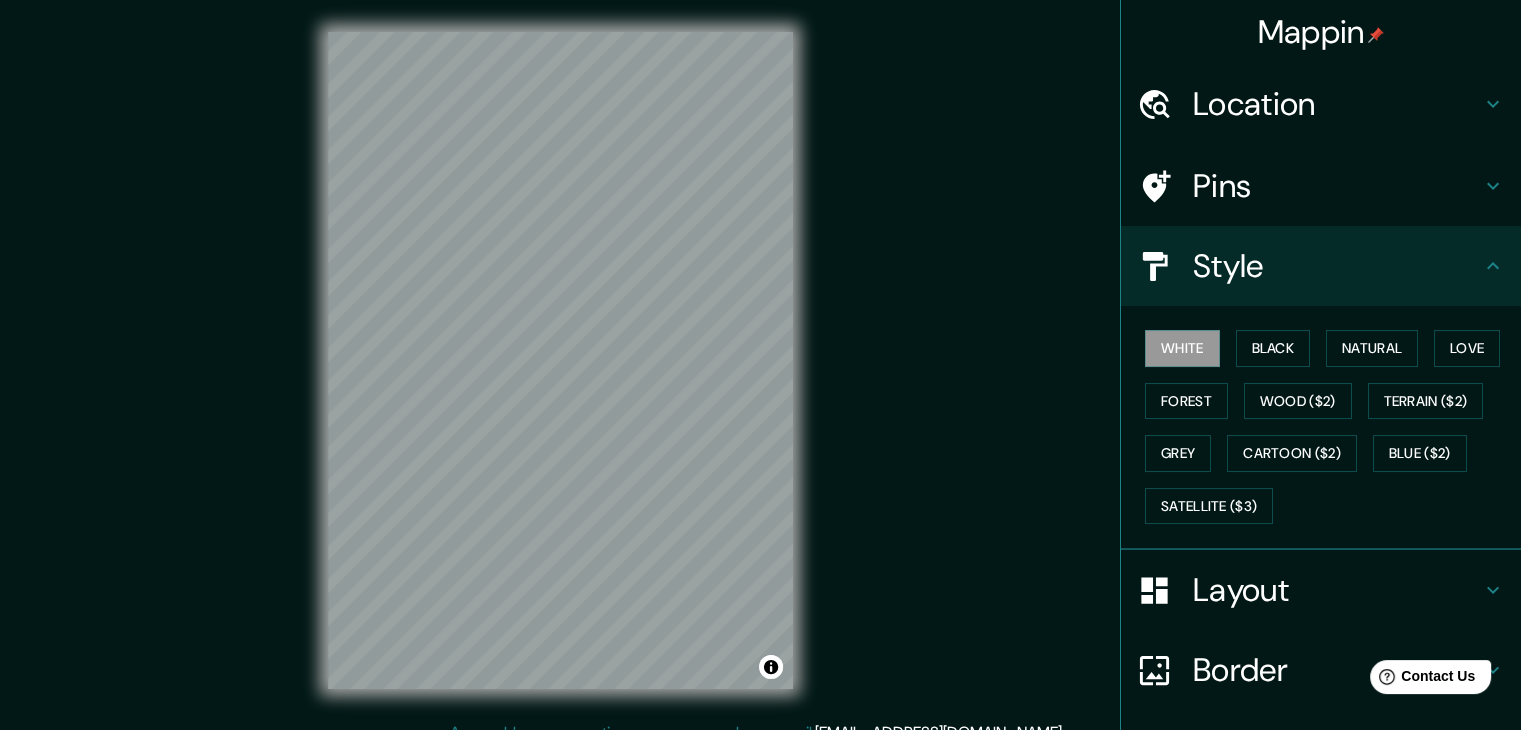 click on "White Black Natural Love Forest Wood ($2) Terrain ($2) Grey Cartoon ($2) Blue ($2) Satellite ($3)" at bounding box center [1321, 428] 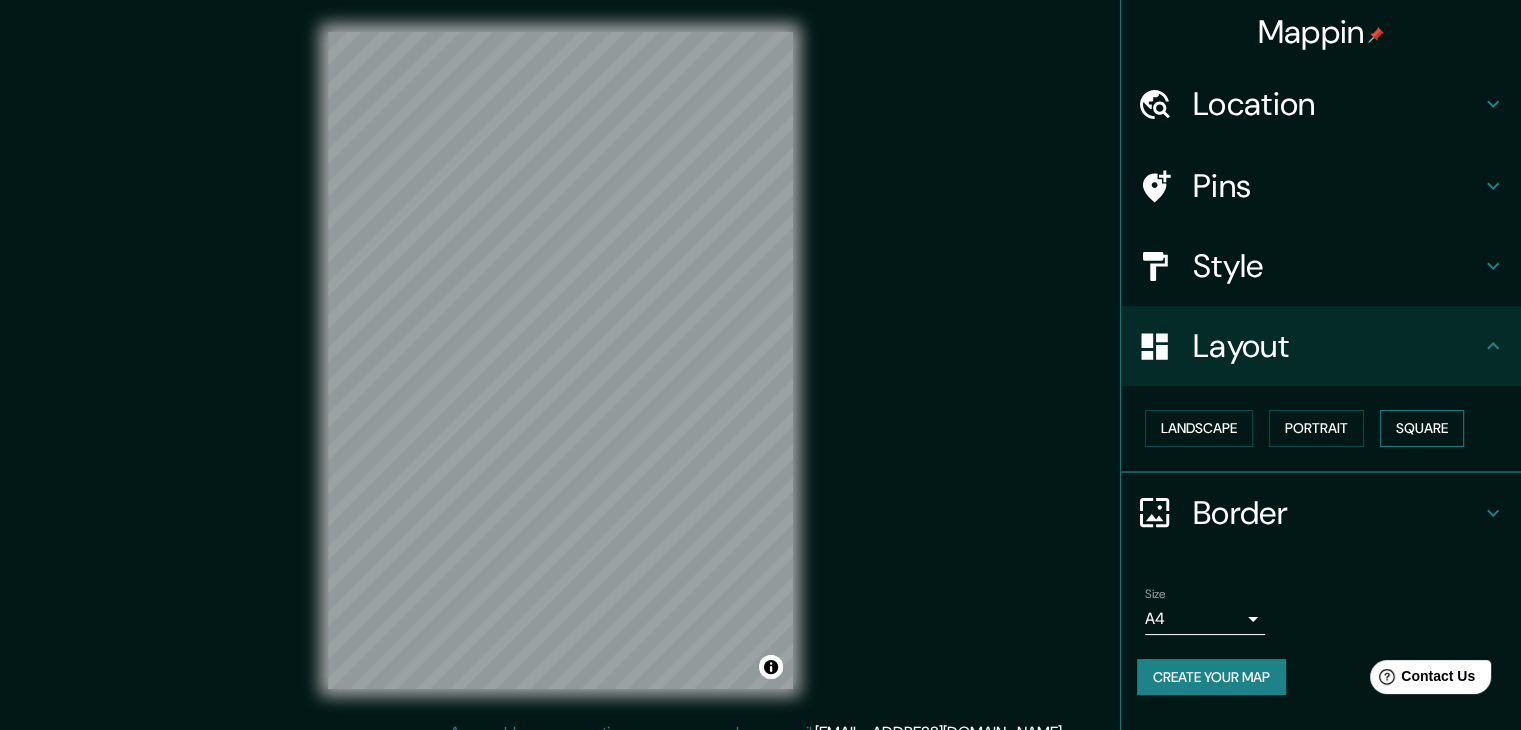 click on "Square" at bounding box center [1422, 428] 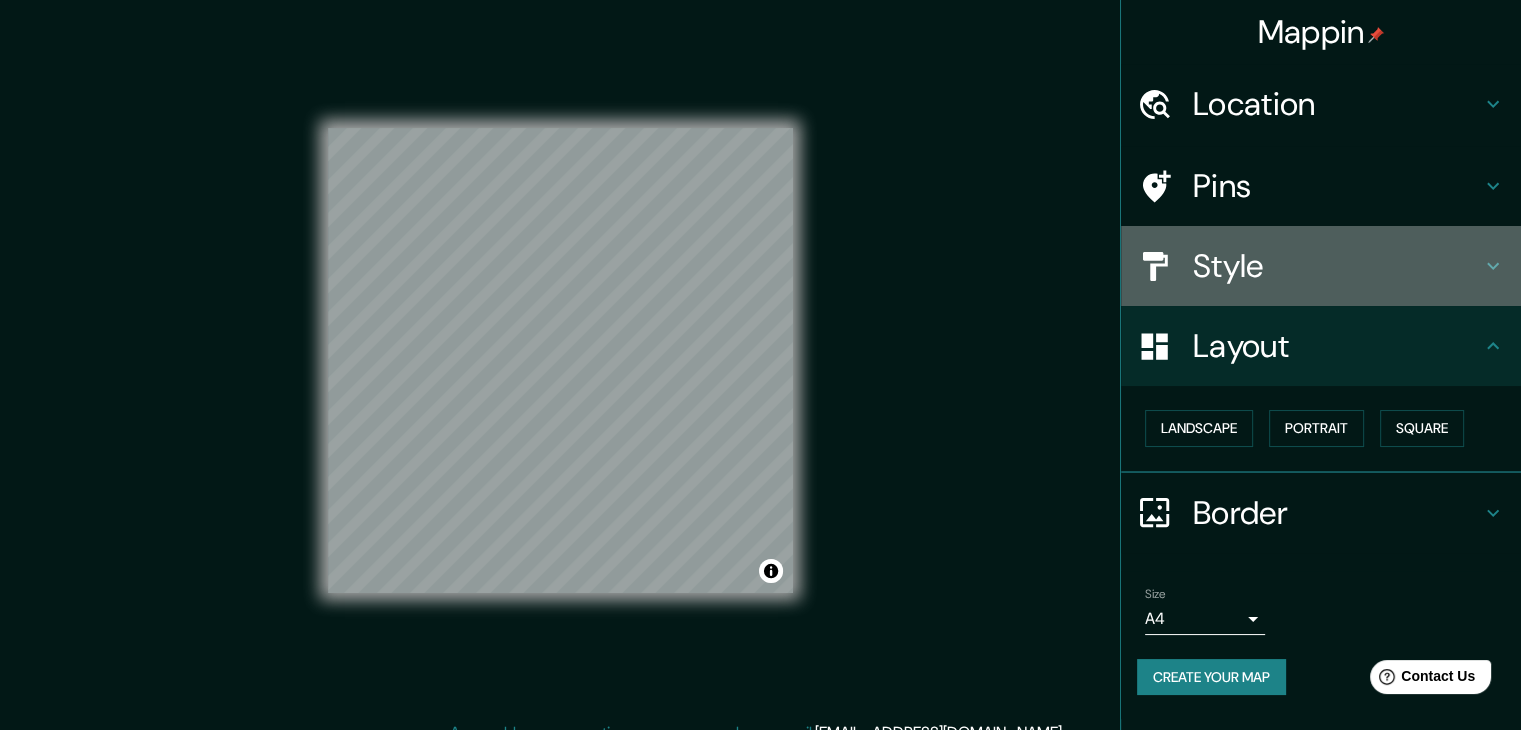 click on "Style" at bounding box center [1337, 266] 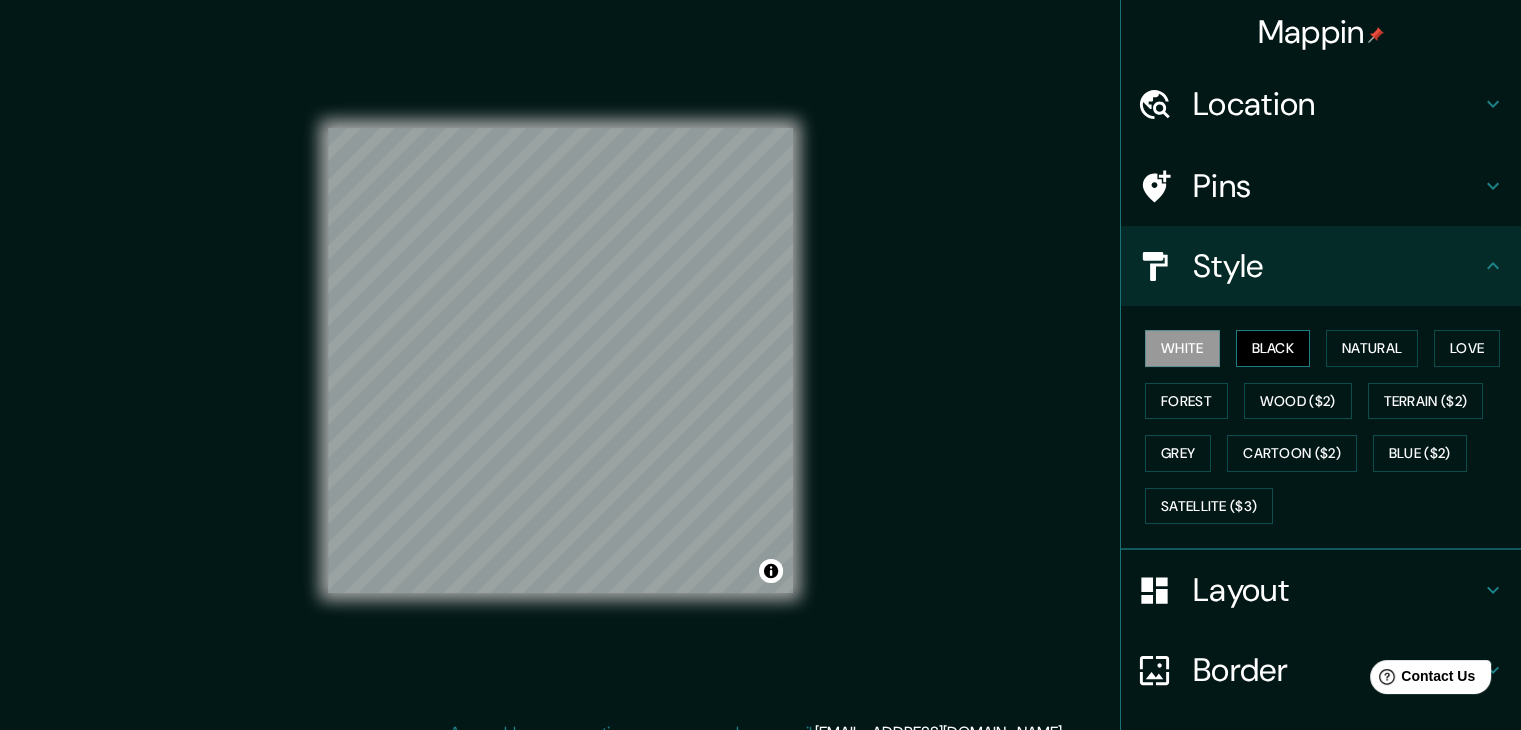 click on "Black" at bounding box center [1273, 348] 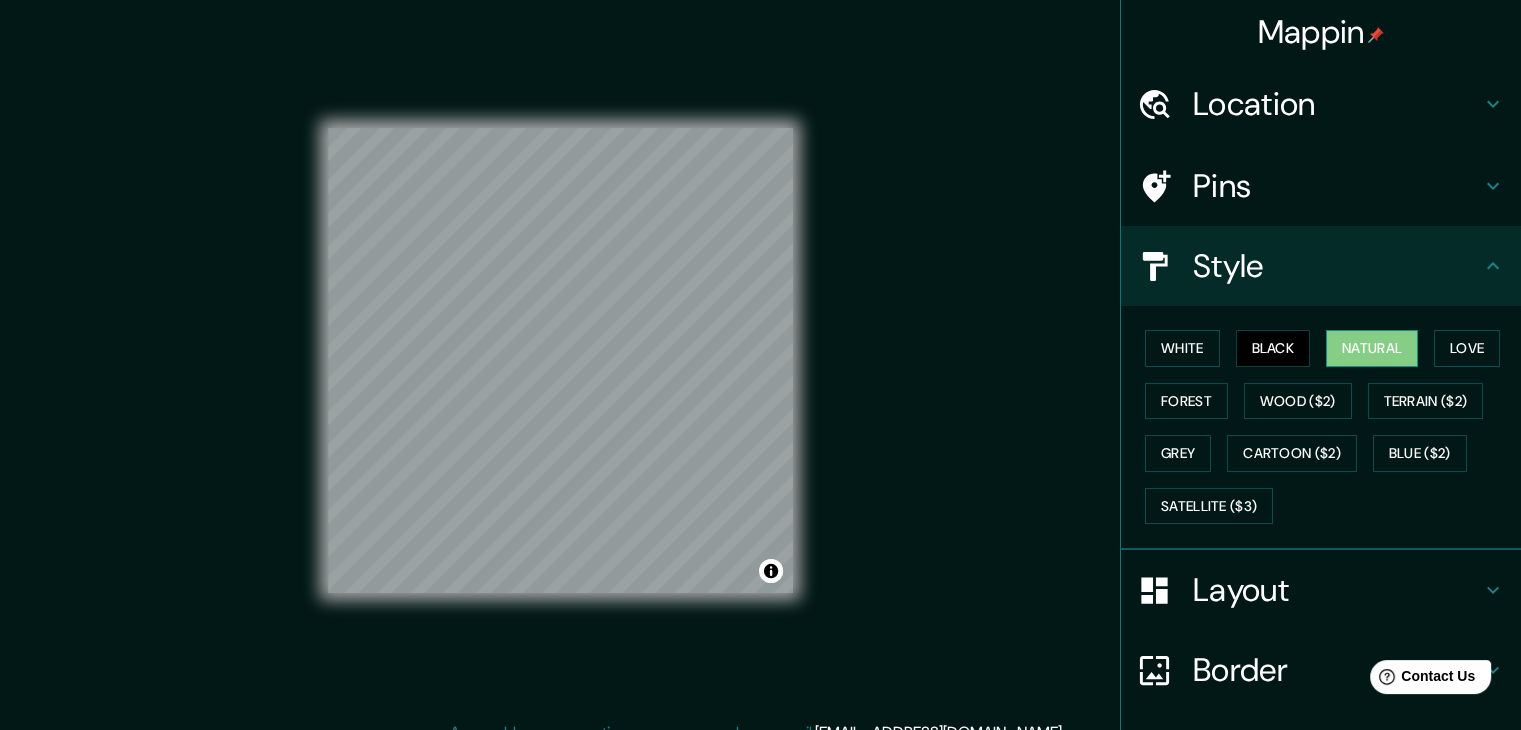 click on "Natural" at bounding box center [1372, 348] 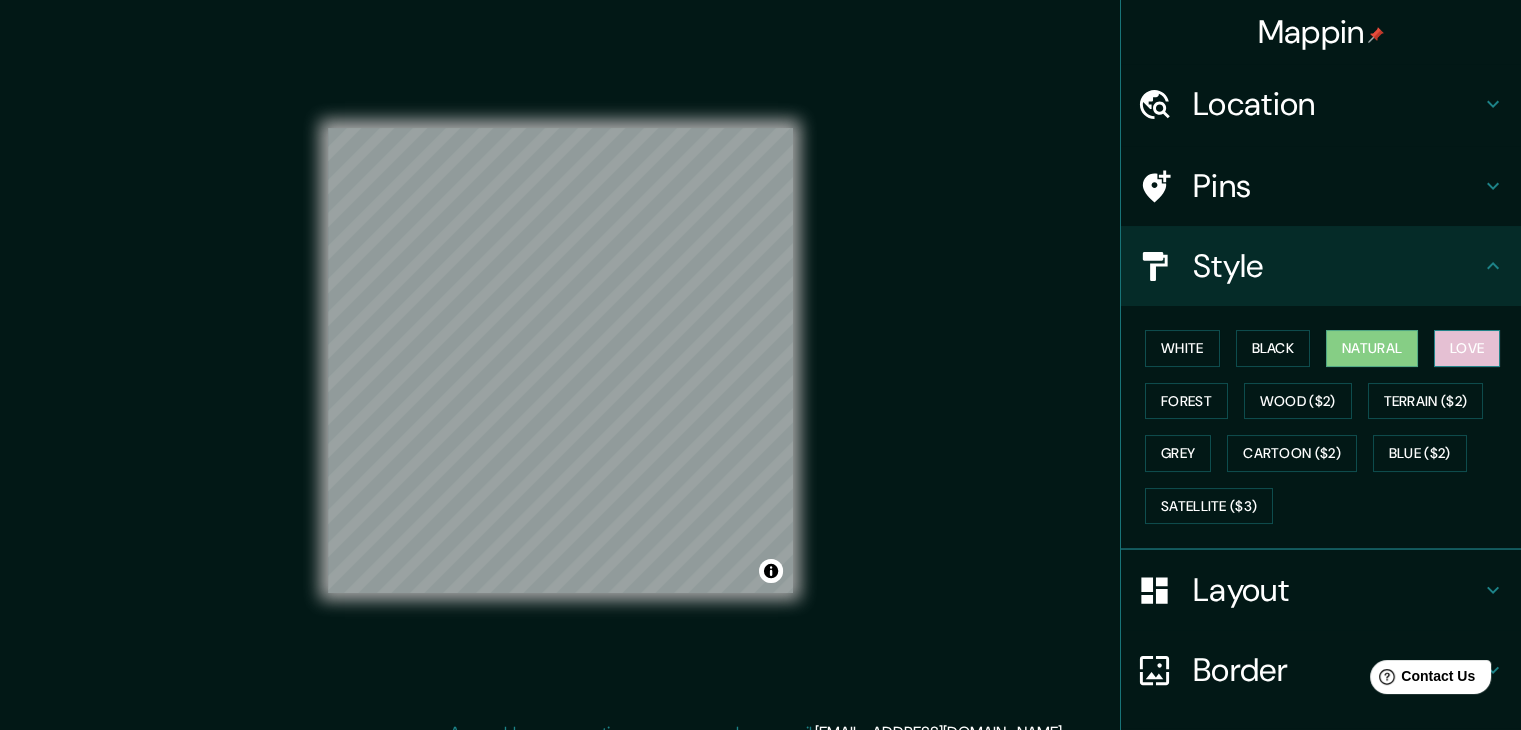 click on "Love" at bounding box center [1467, 348] 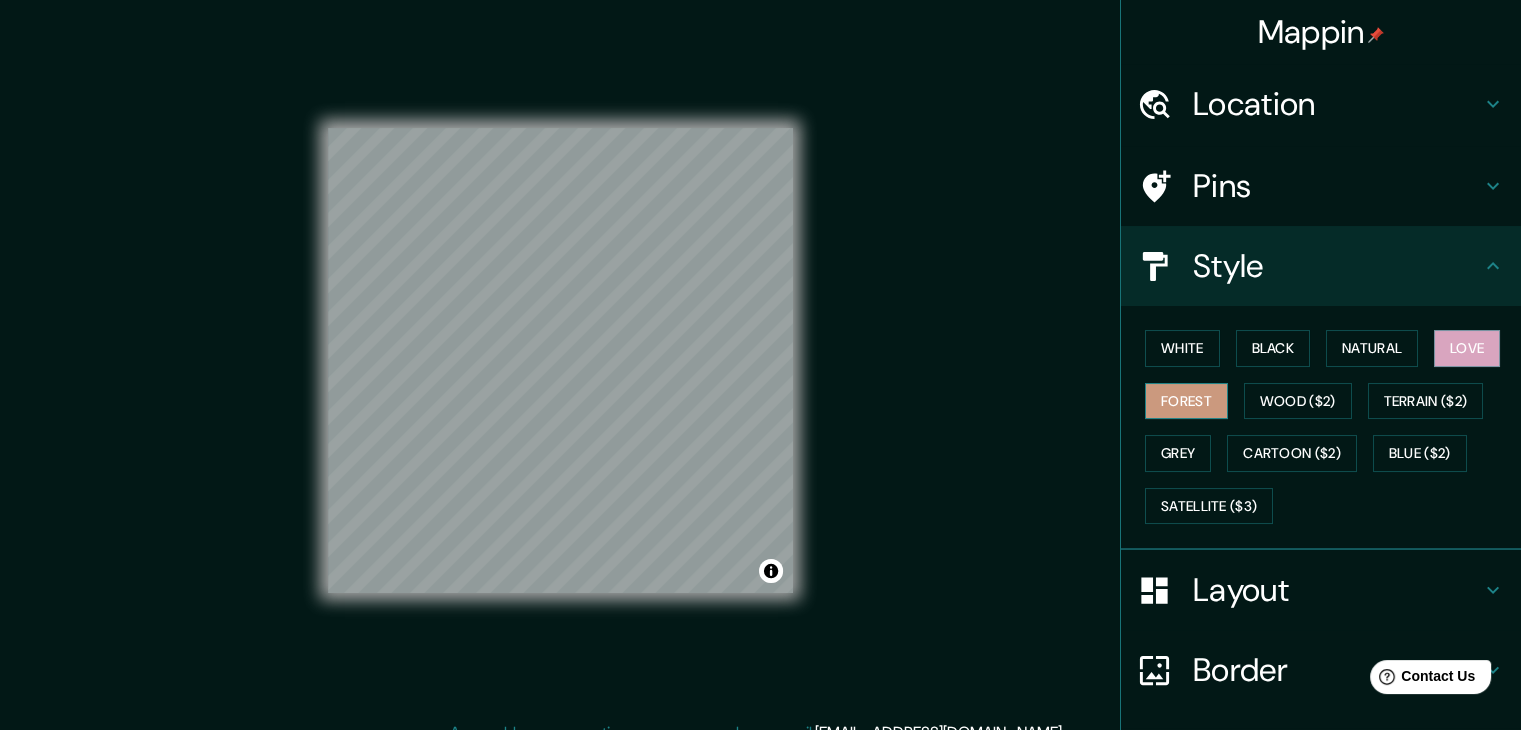click on "Forest" at bounding box center (1186, 401) 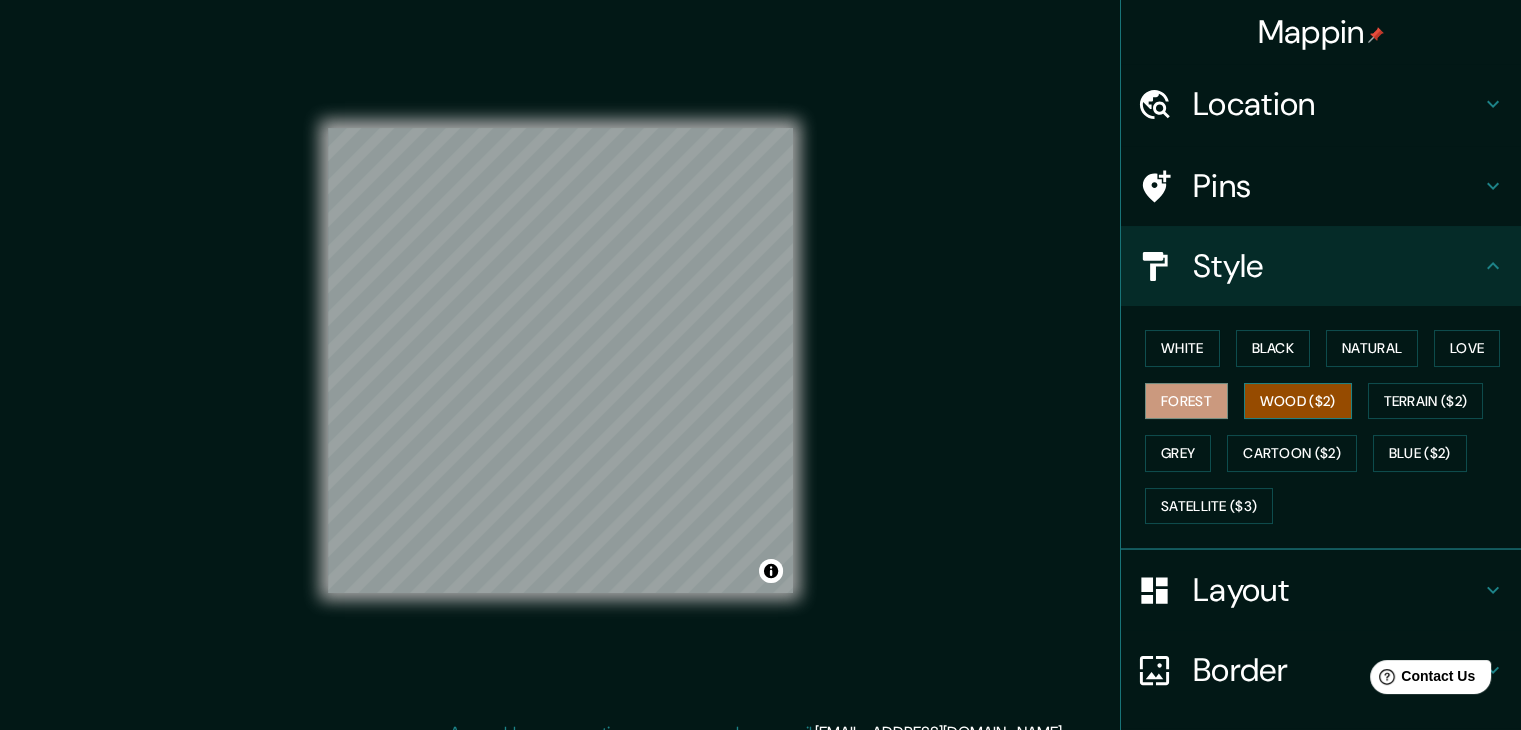click on "Wood ($2)" at bounding box center [1298, 401] 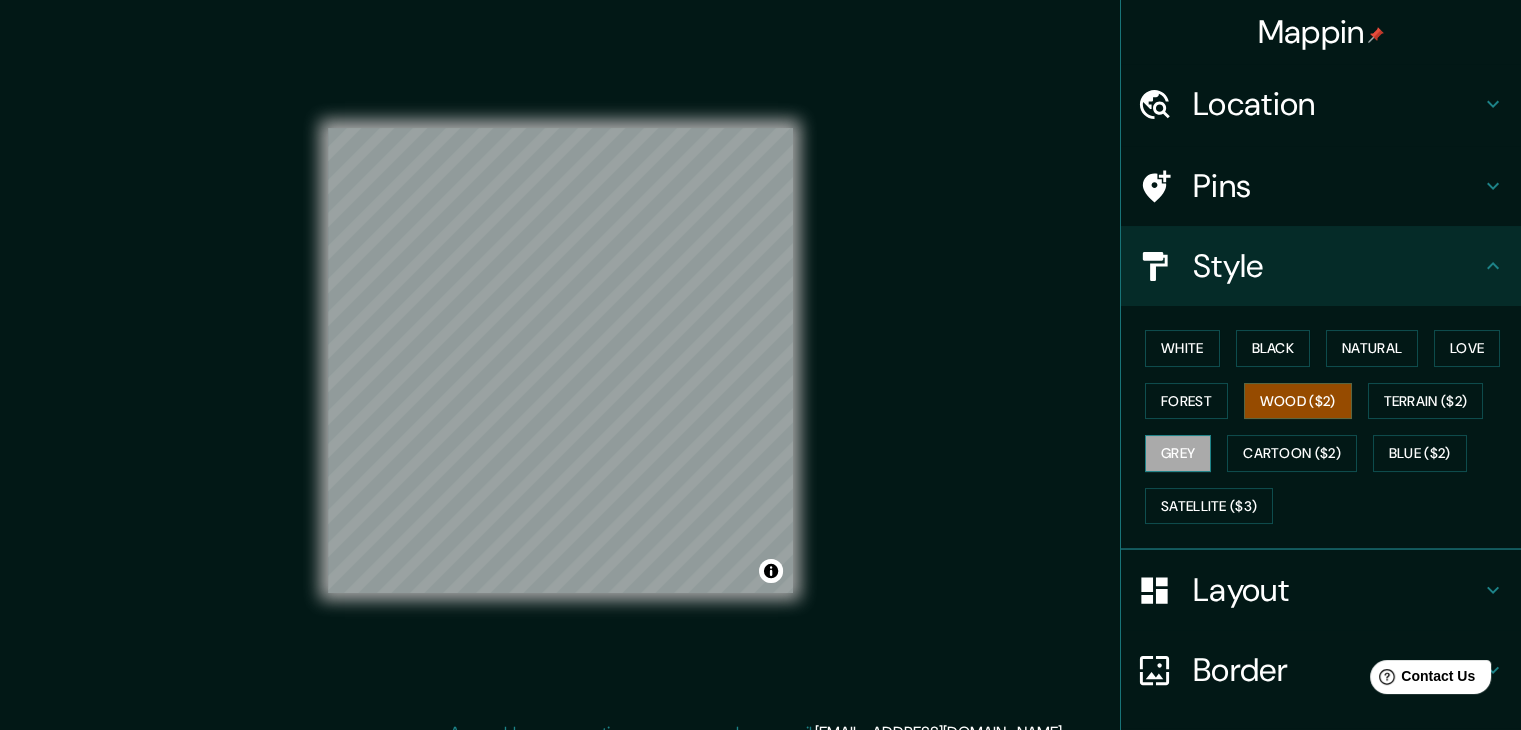 click on "Grey" at bounding box center (1178, 453) 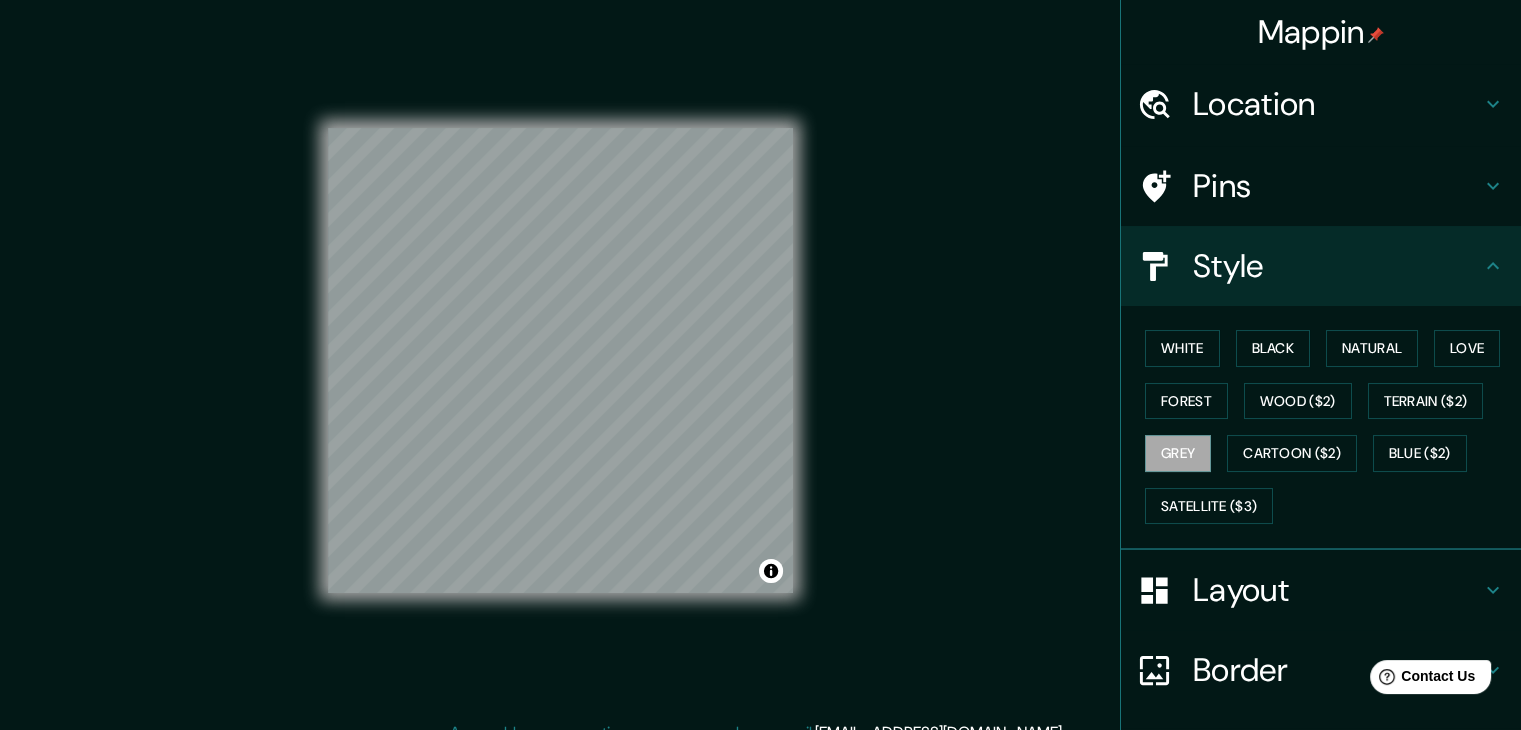 click on "Pins" at bounding box center (1337, 186) 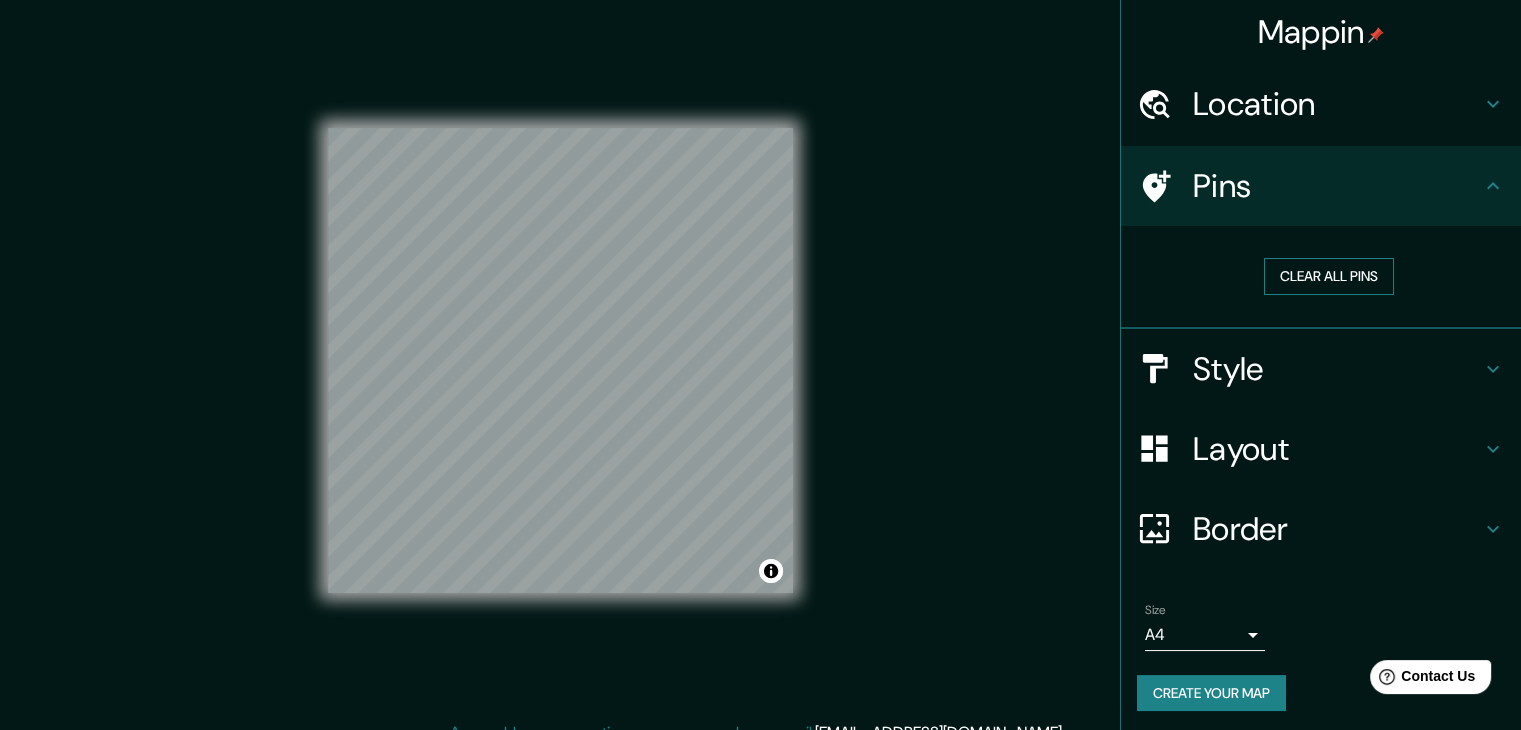 click on "Clear all pins" at bounding box center (1329, 276) 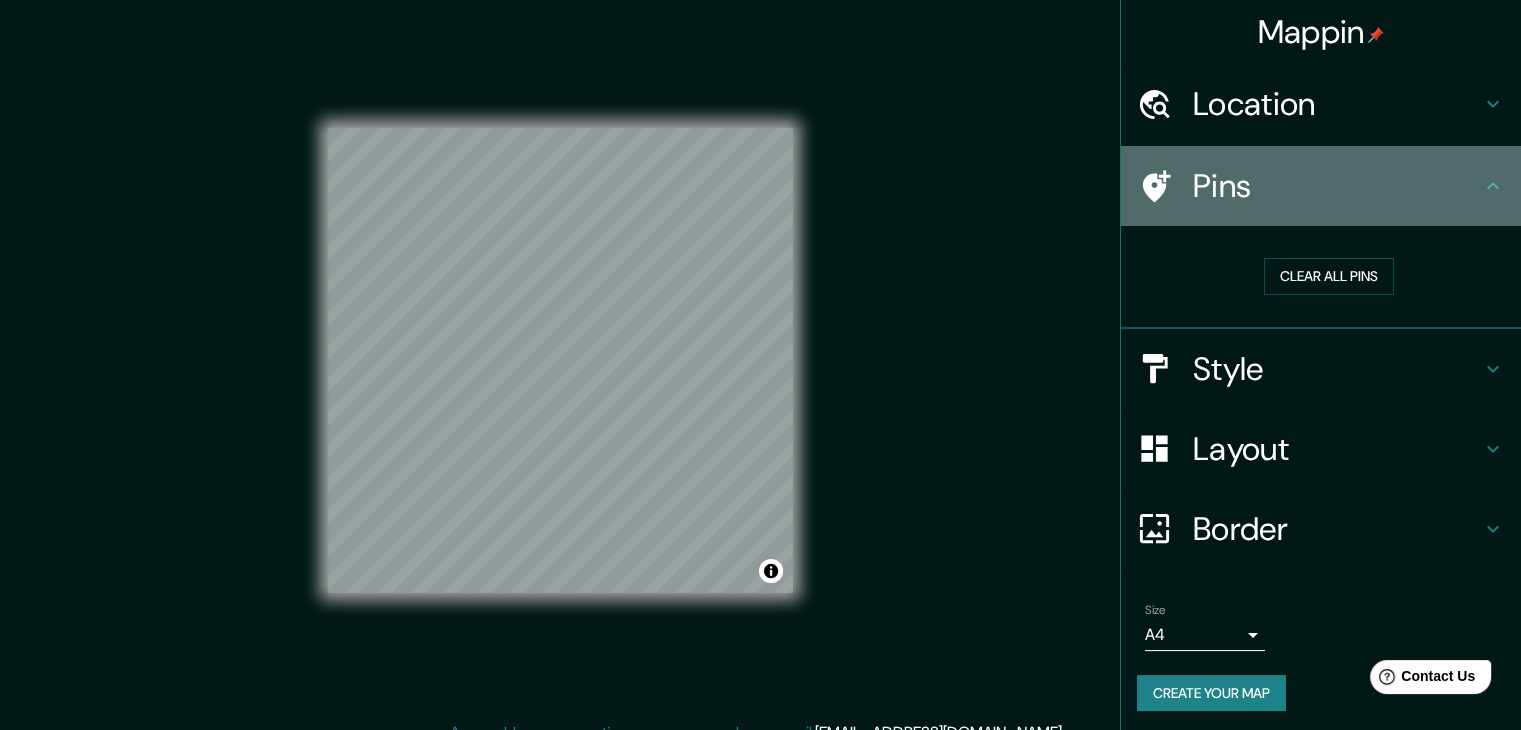 click at bounding box center [1165, 186] 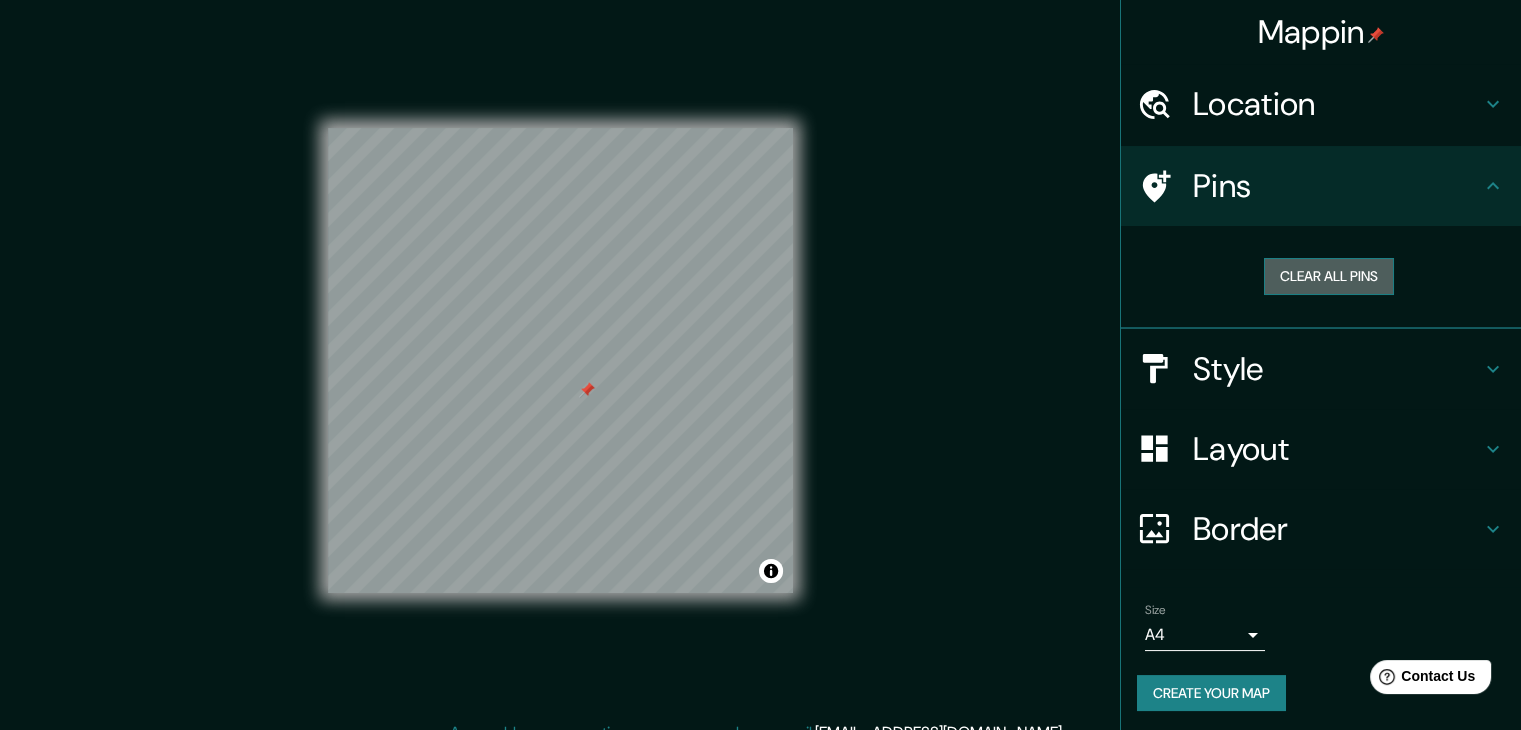 click on "Clear all pins" at bounding box center (1329, 276) 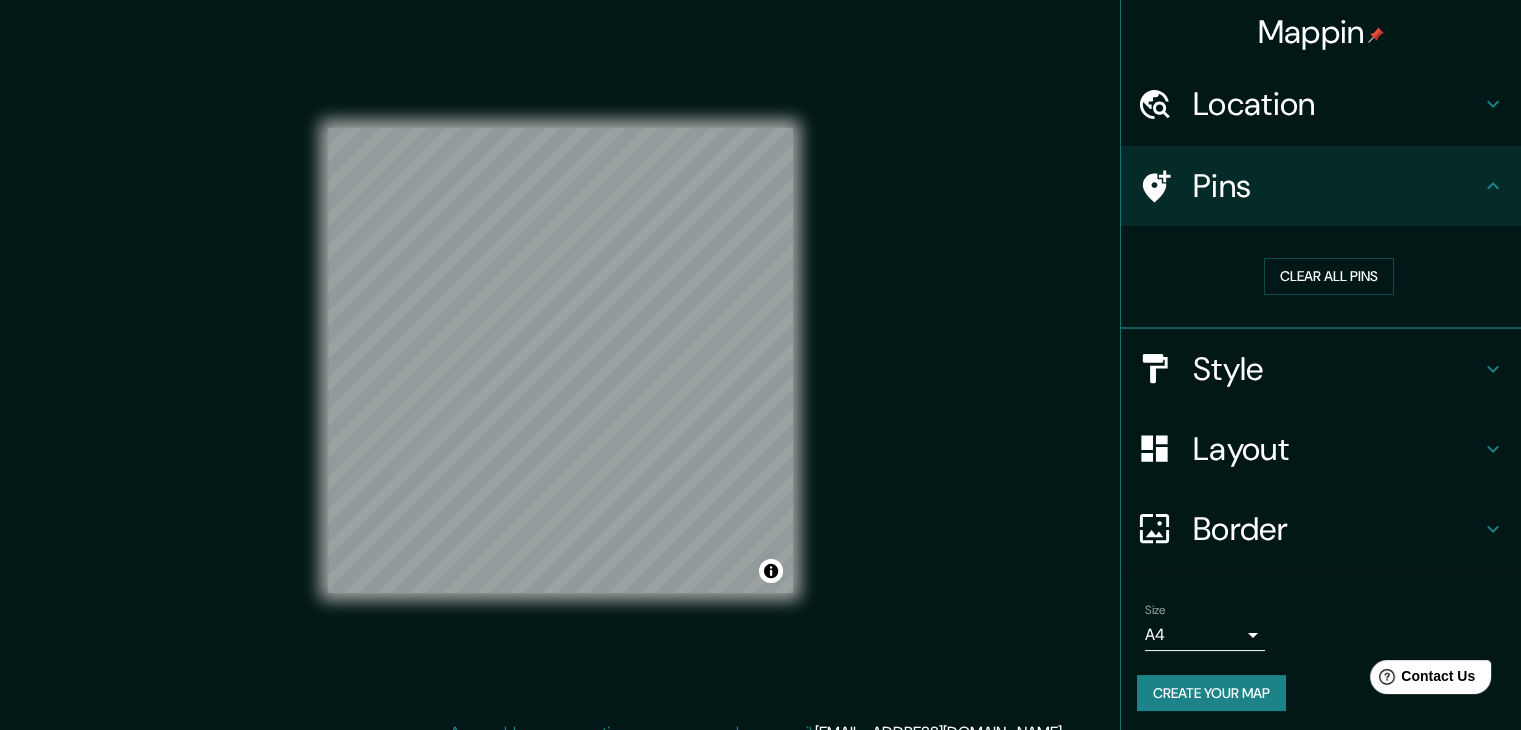 click on "Style" at bounding box center [1337, 369] 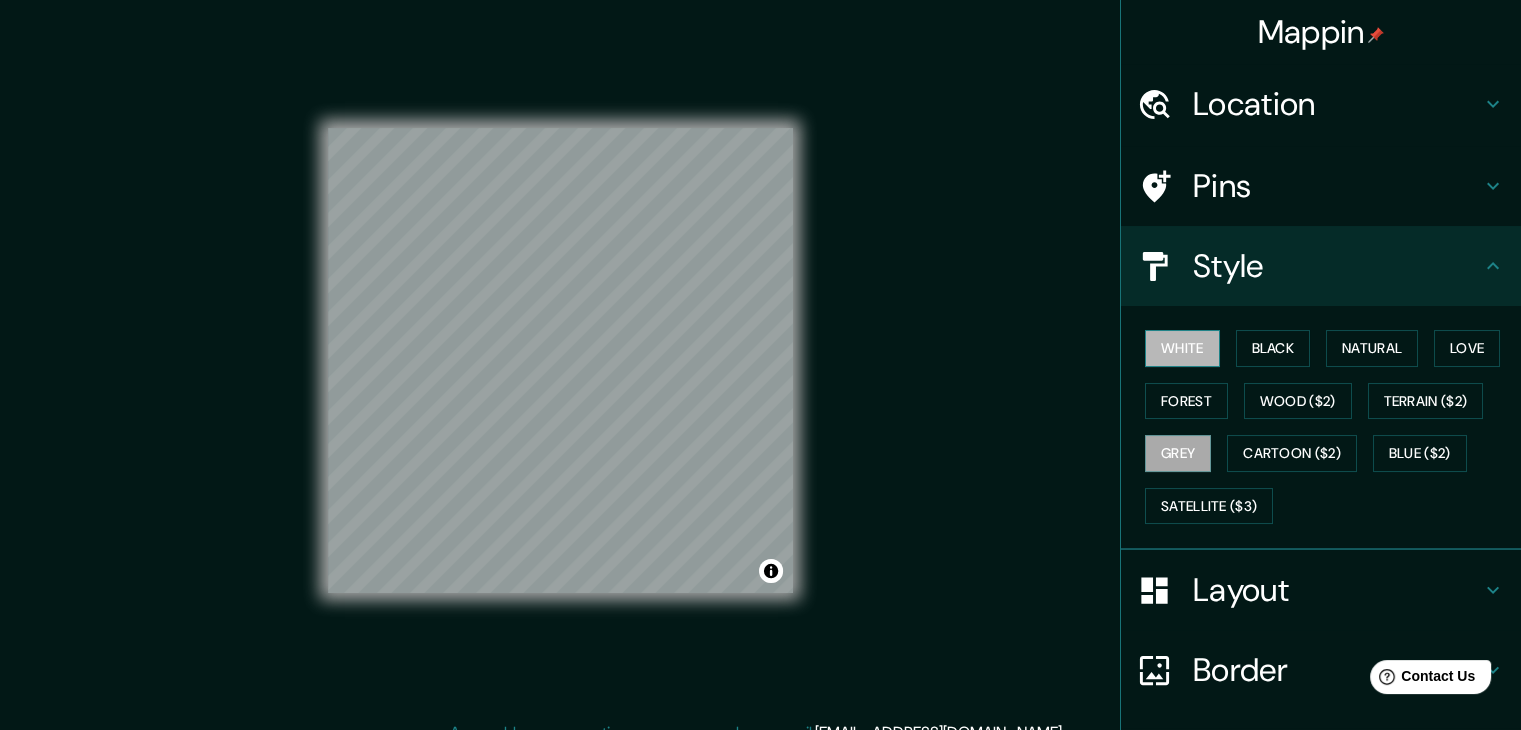 click on "White" at bounding box center (1182, 348) 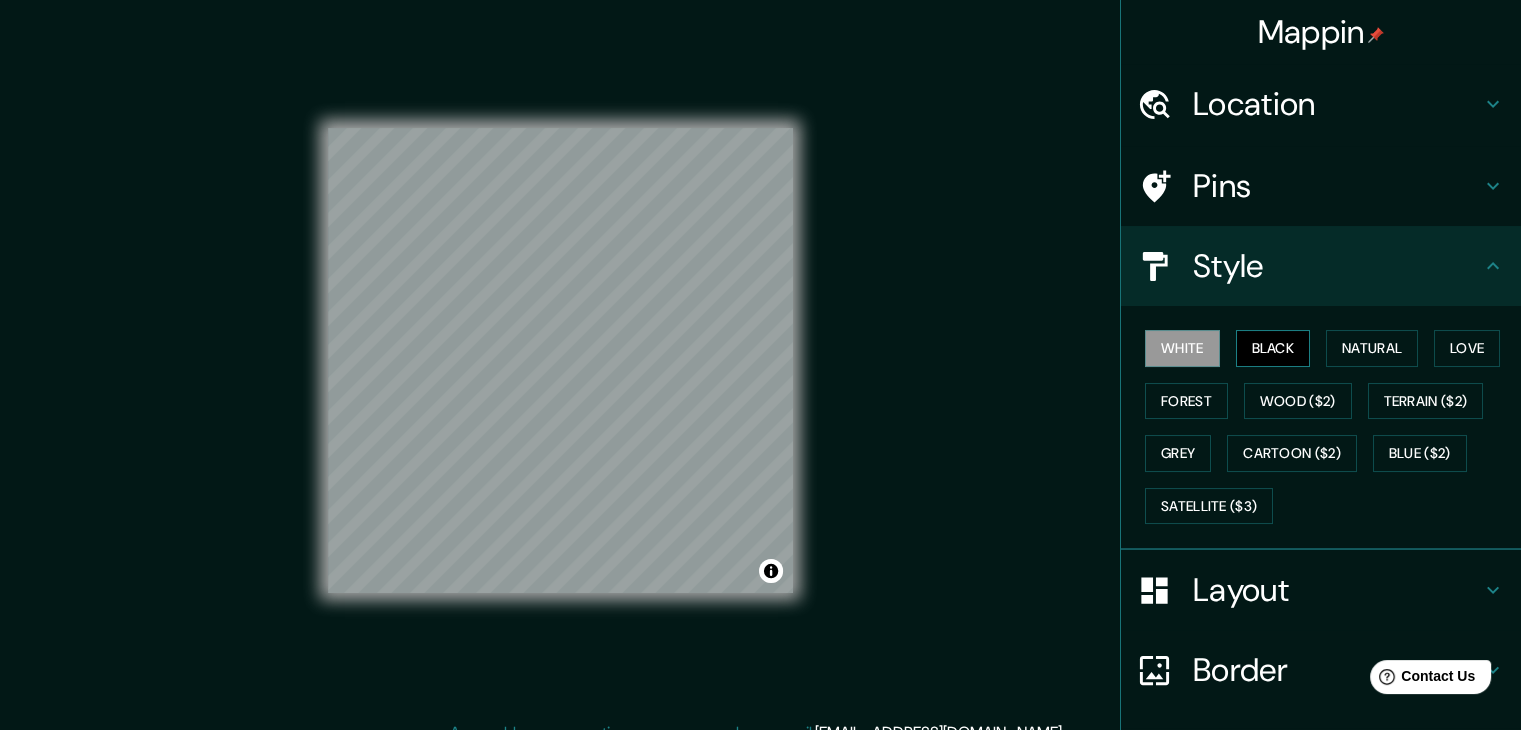 click on "Black" at bounding box center (1273, 348) 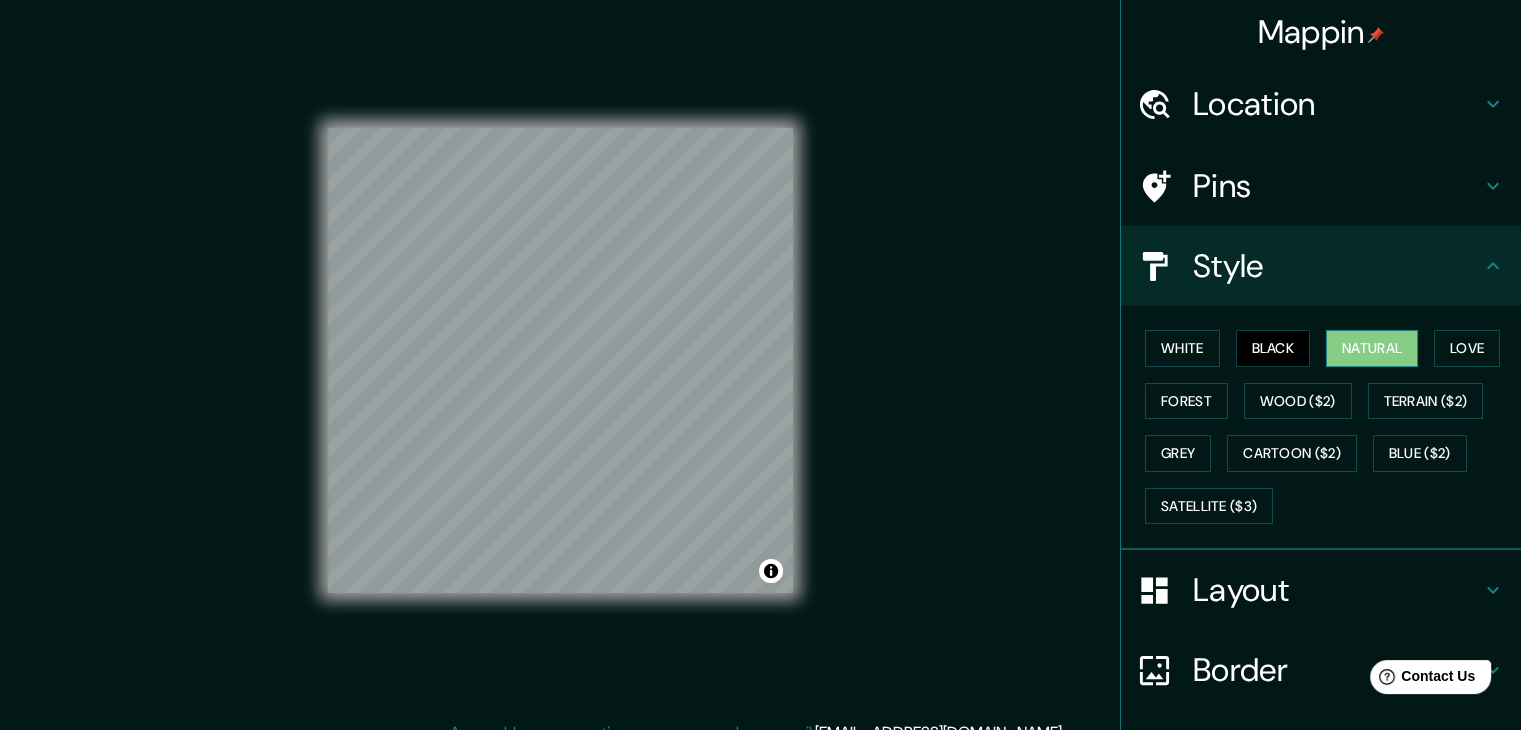 click on "Natural" at bounding box center [1372, 348] 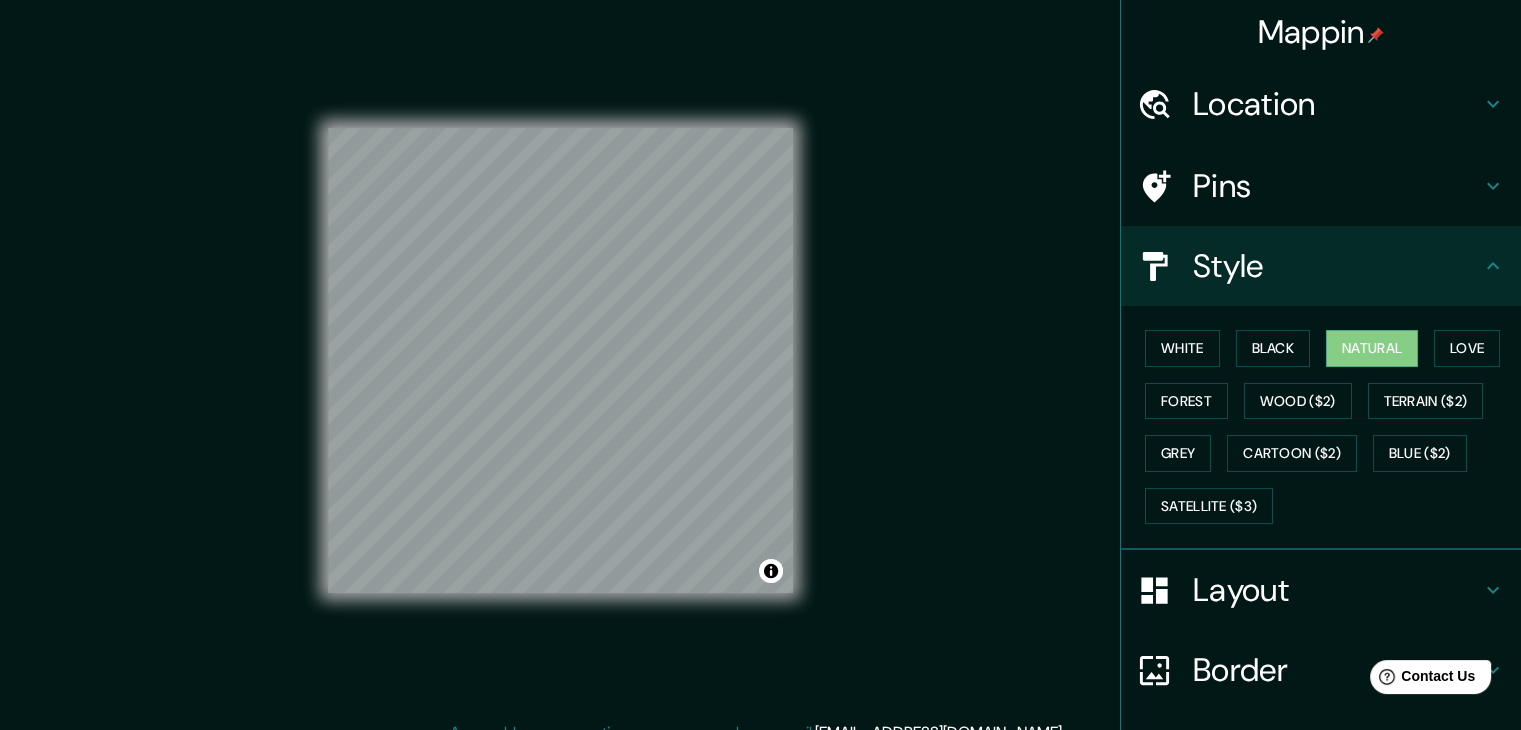 click on "Pins" at bounding box center [1337, 186] 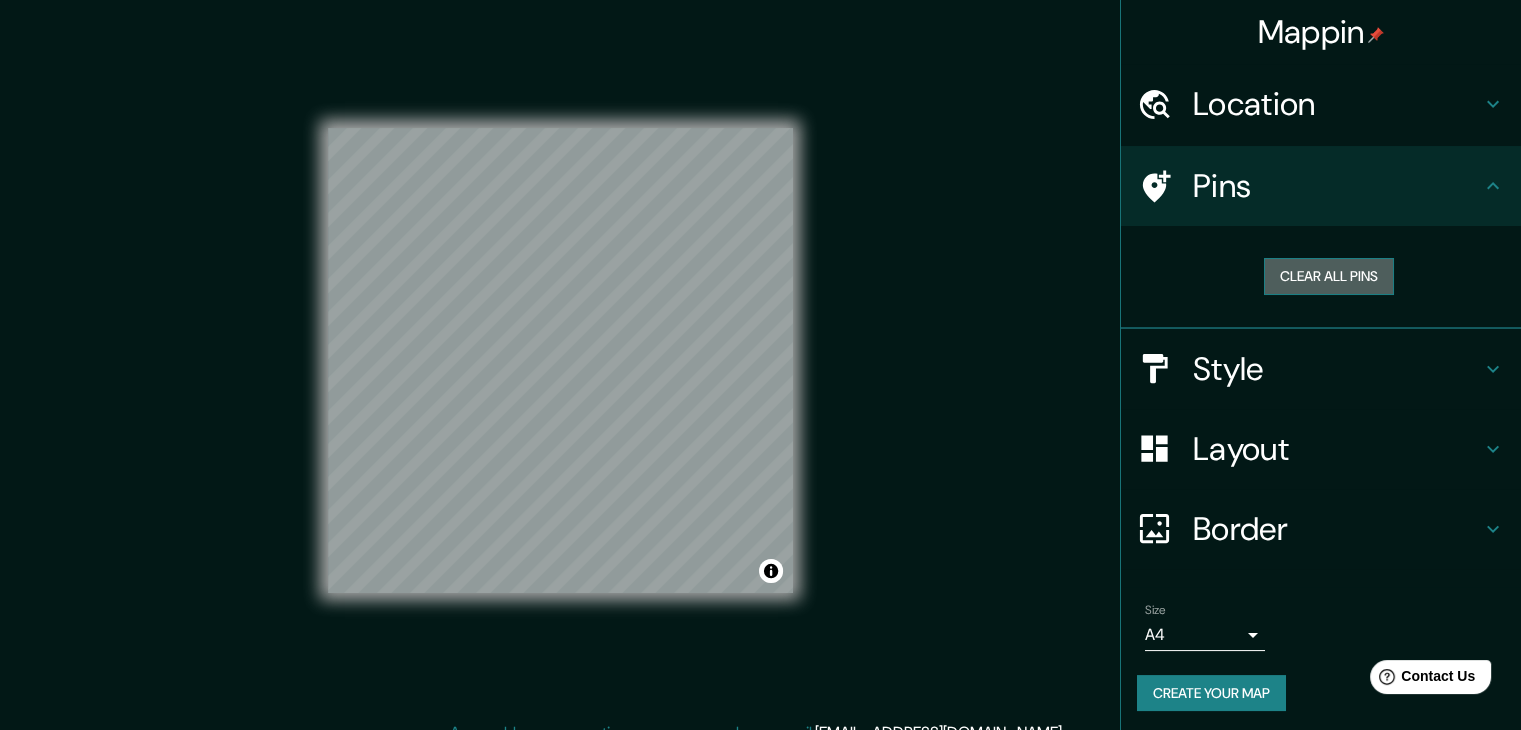 click on "Clear all pins" at bounding box center (1329, 276) 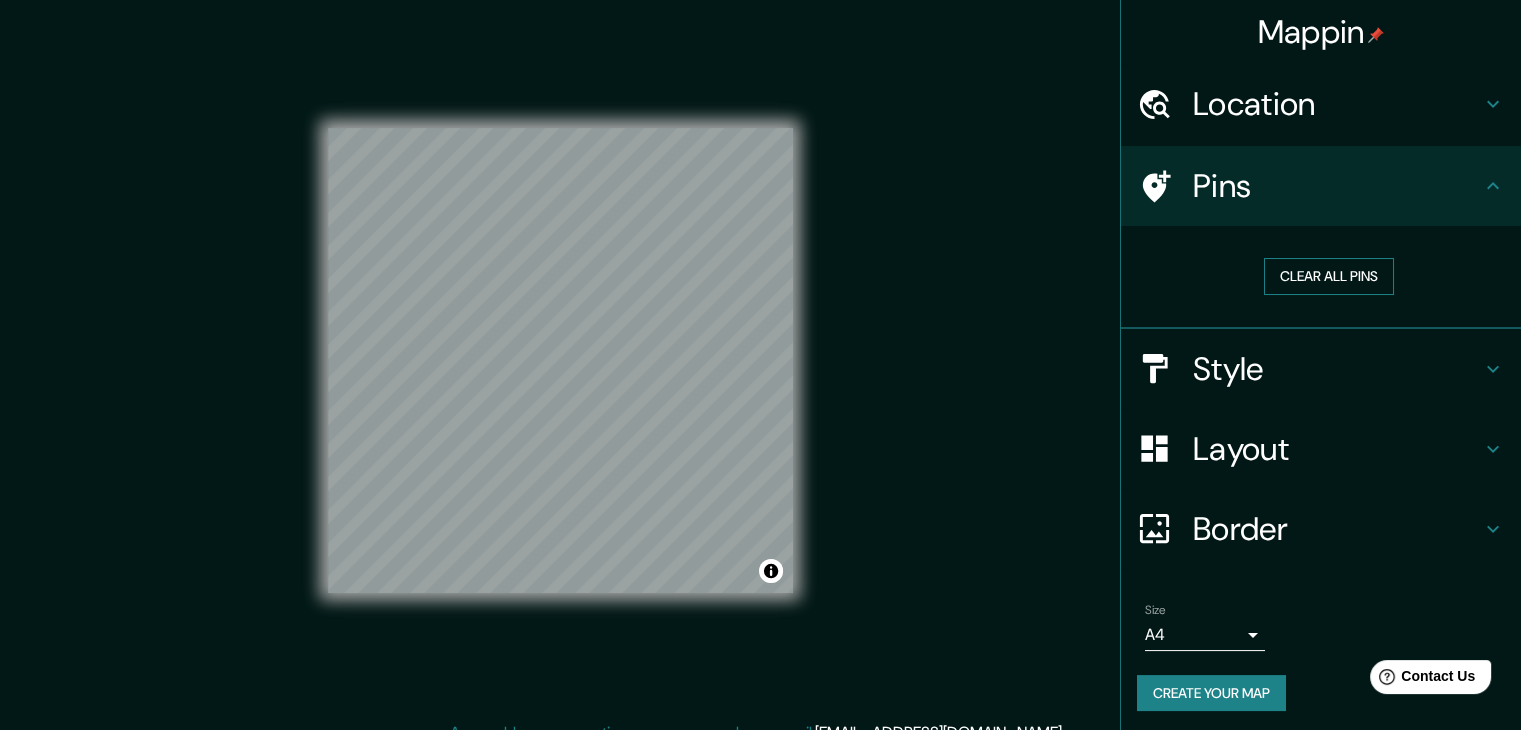 click on "Clear all pins" at bounding box center (1329, 276) 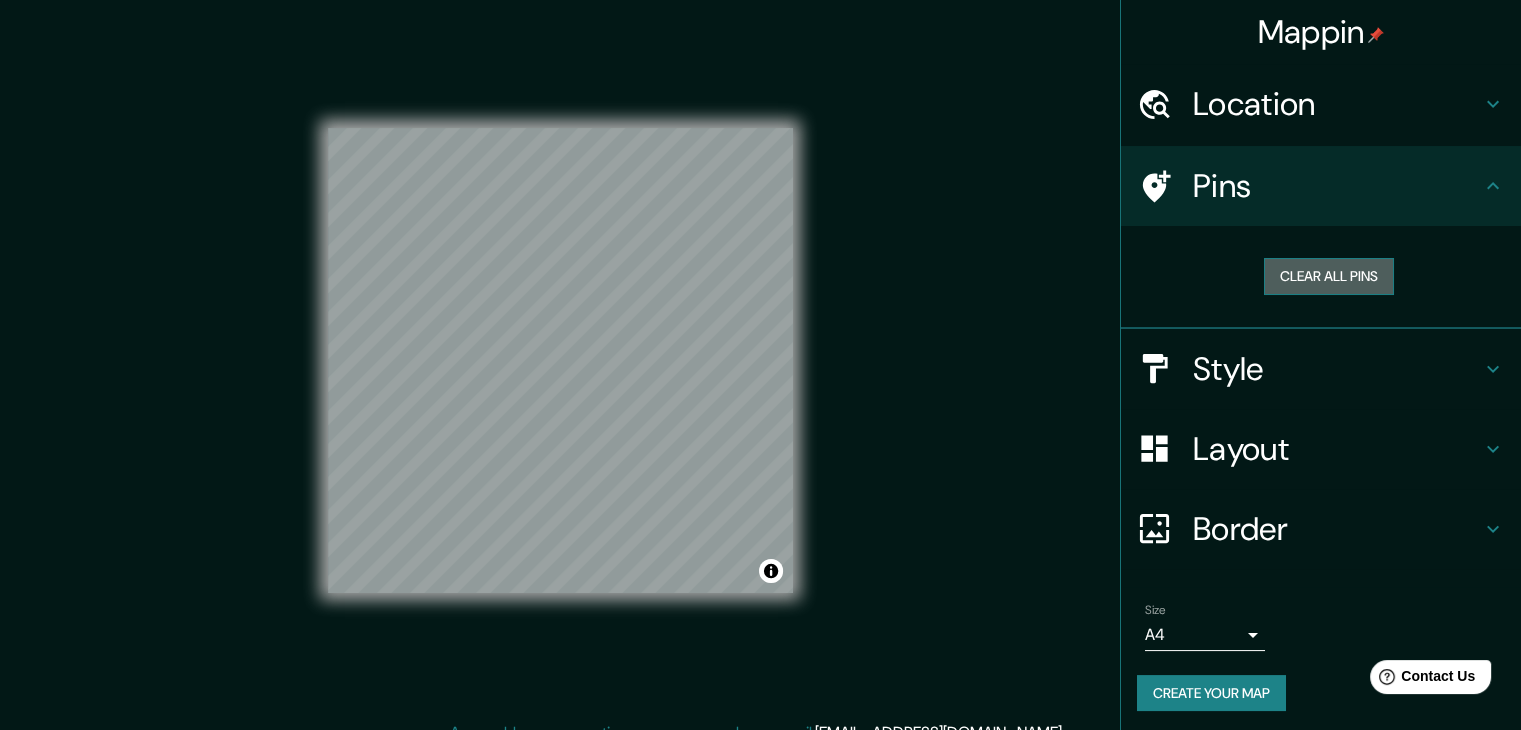 click on "Clear all pins" at bounding box center (1329, 276) 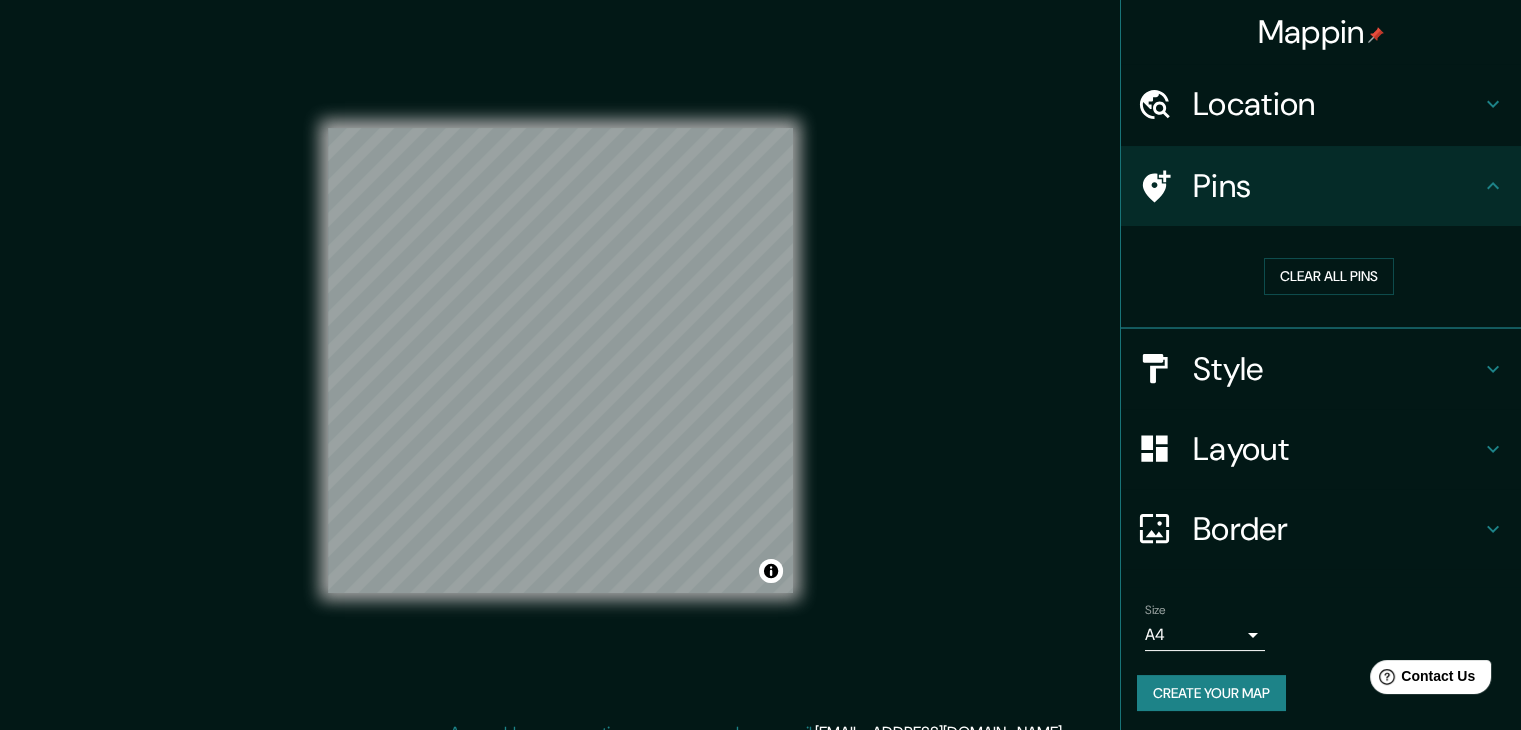 drag, startPoint x: 1294, startPoint y: 493, endPoint x: 1288, endPoint y: 510, distance: 18.027756 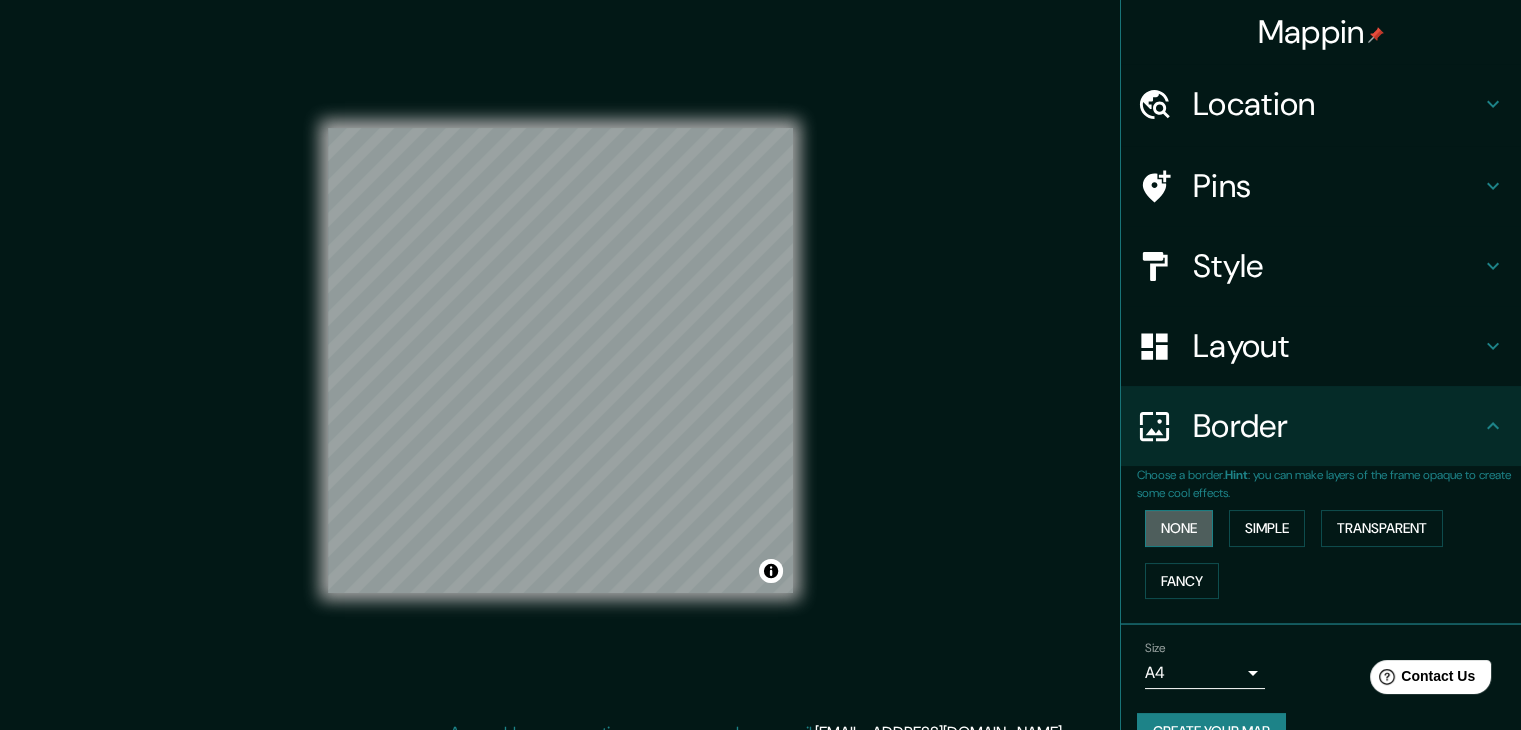 click on "None" at bounding box center (1179, 528) 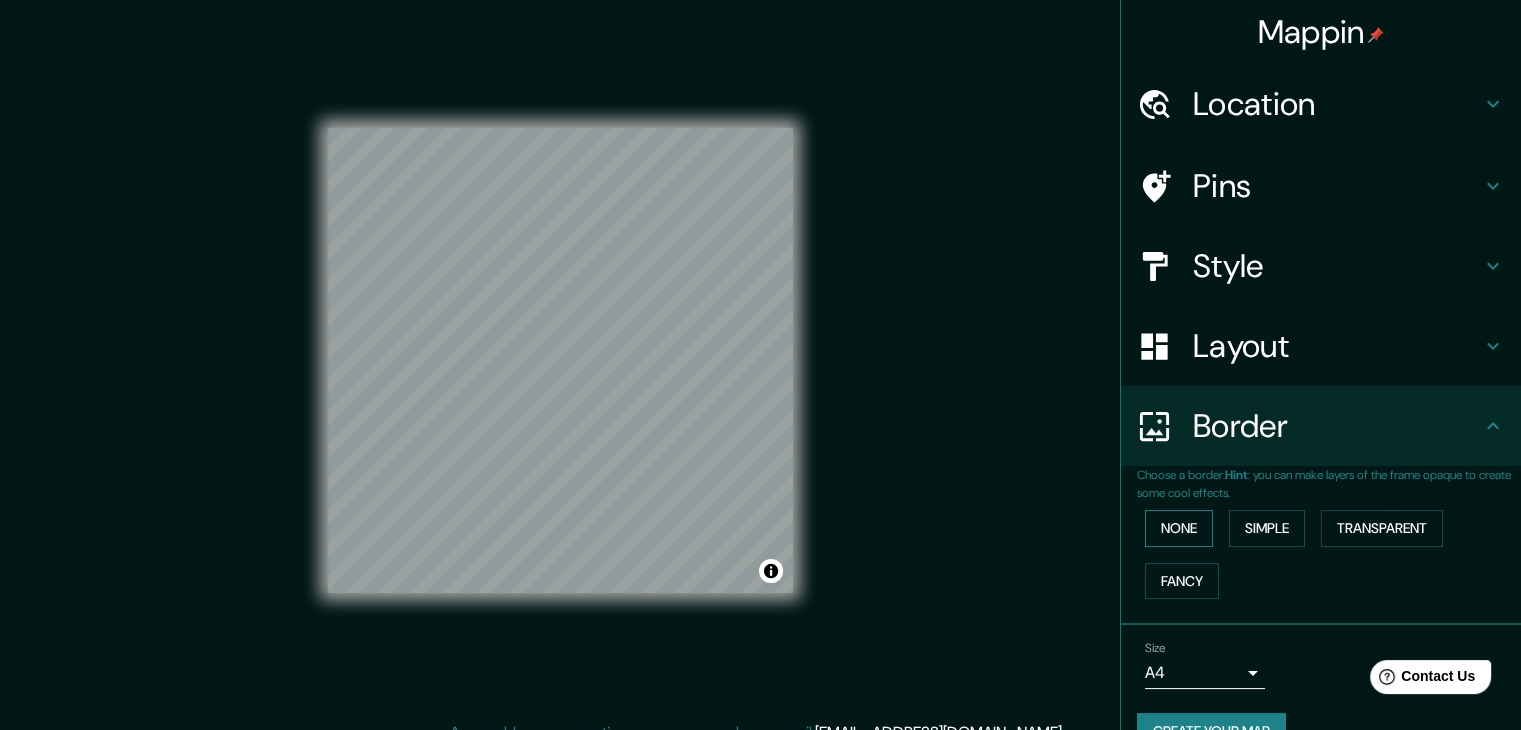 click on "None" at bounding box center (1179, 528) 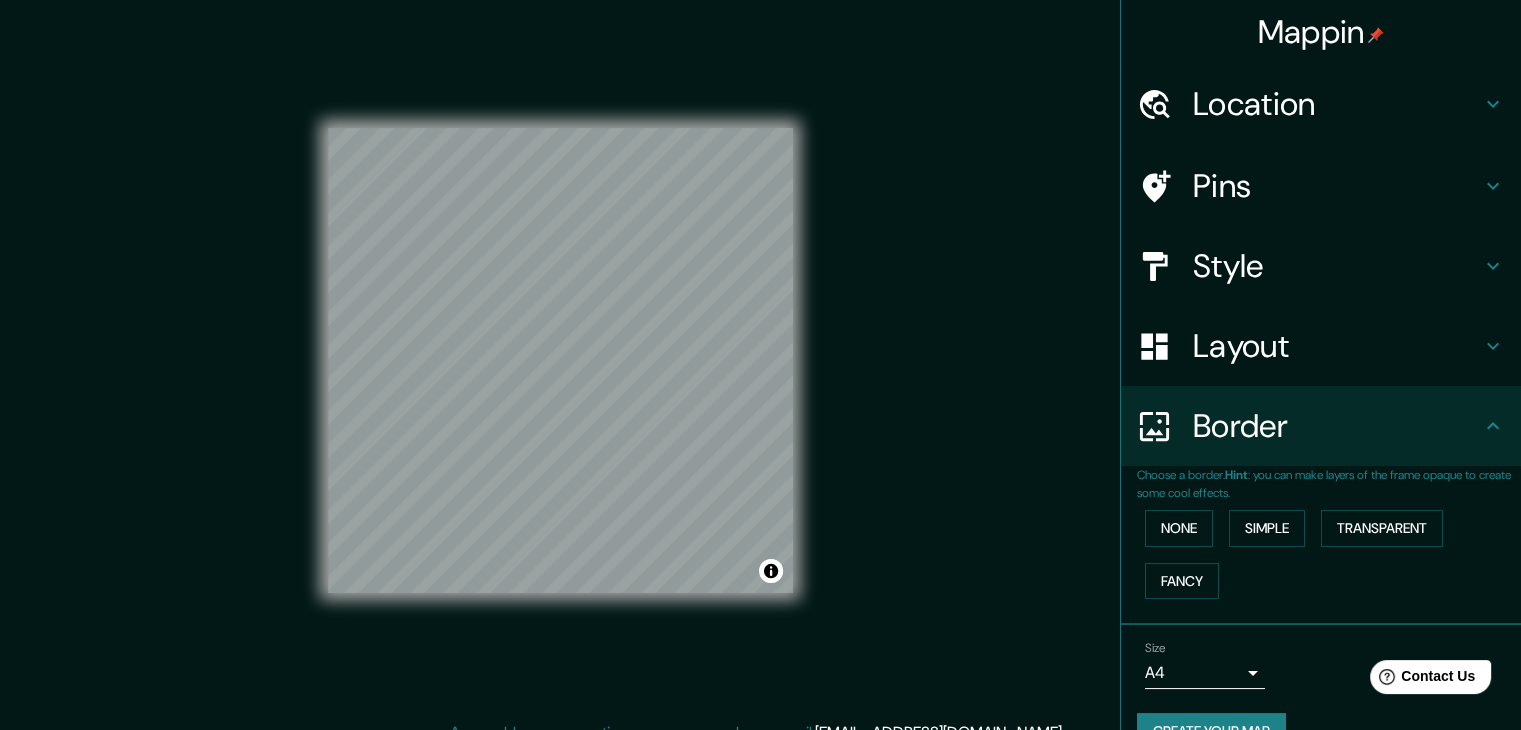 click on "Border" at bounding box center (1337, 426) 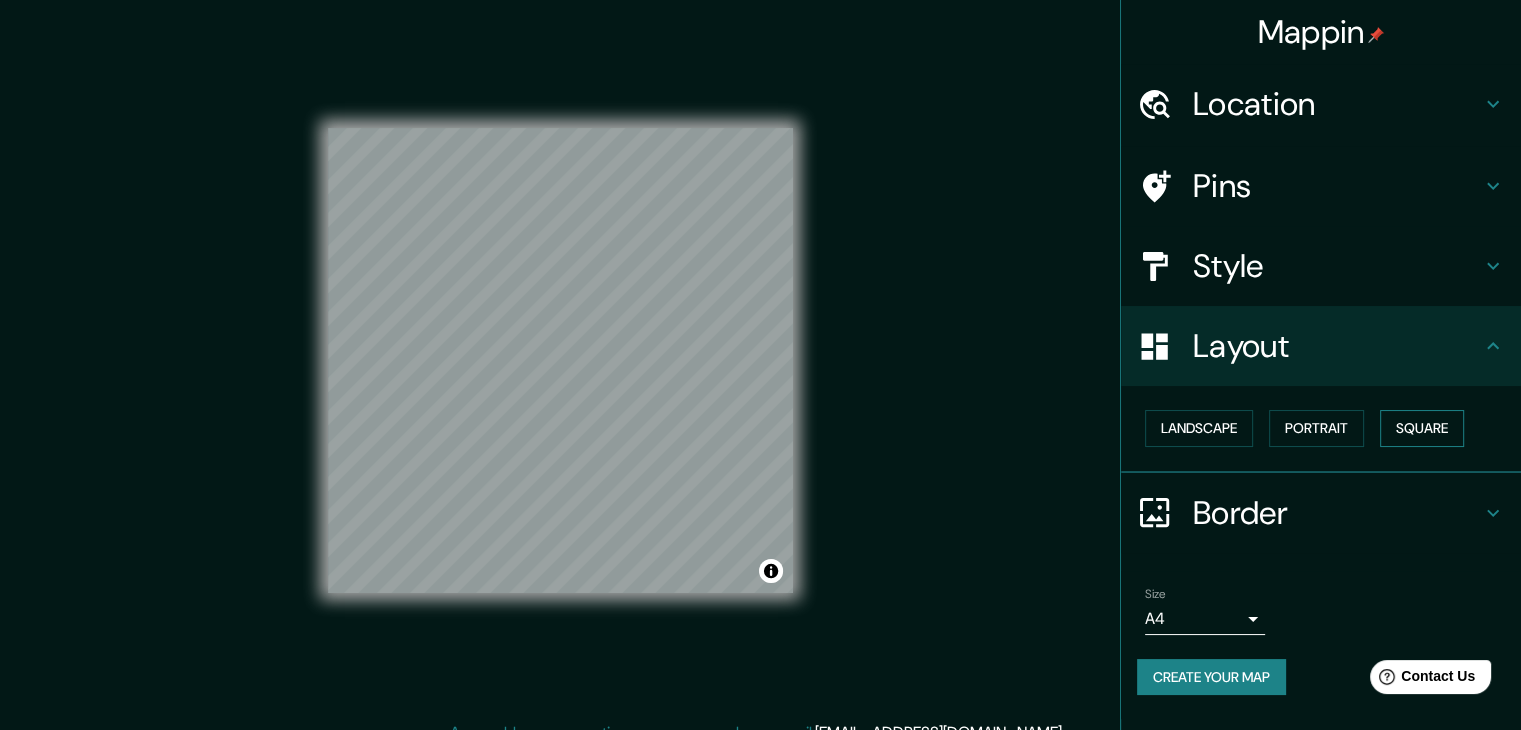 click on "Square" at bounding box center (1422, 428) 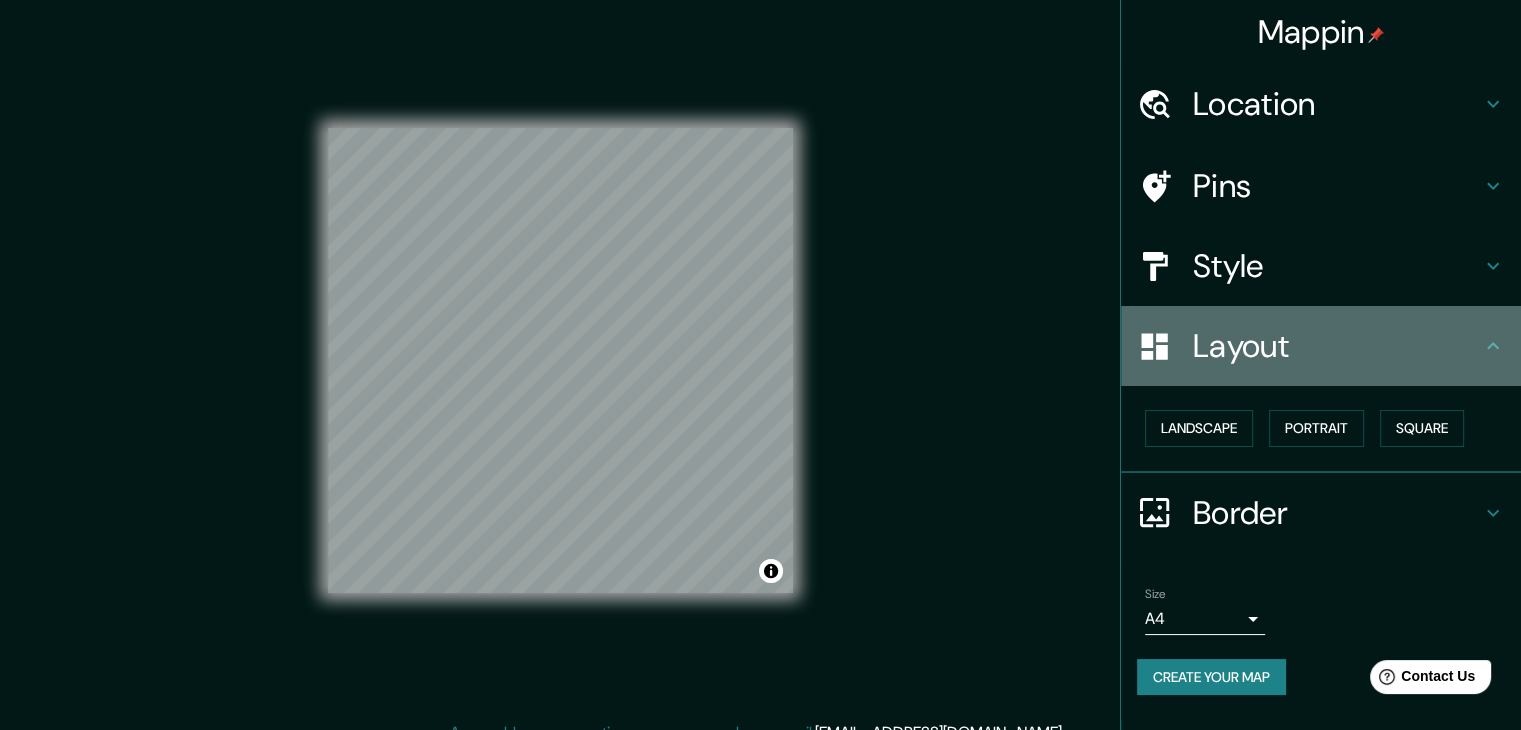 click on "Layout" at bounding box center [1321, 346] 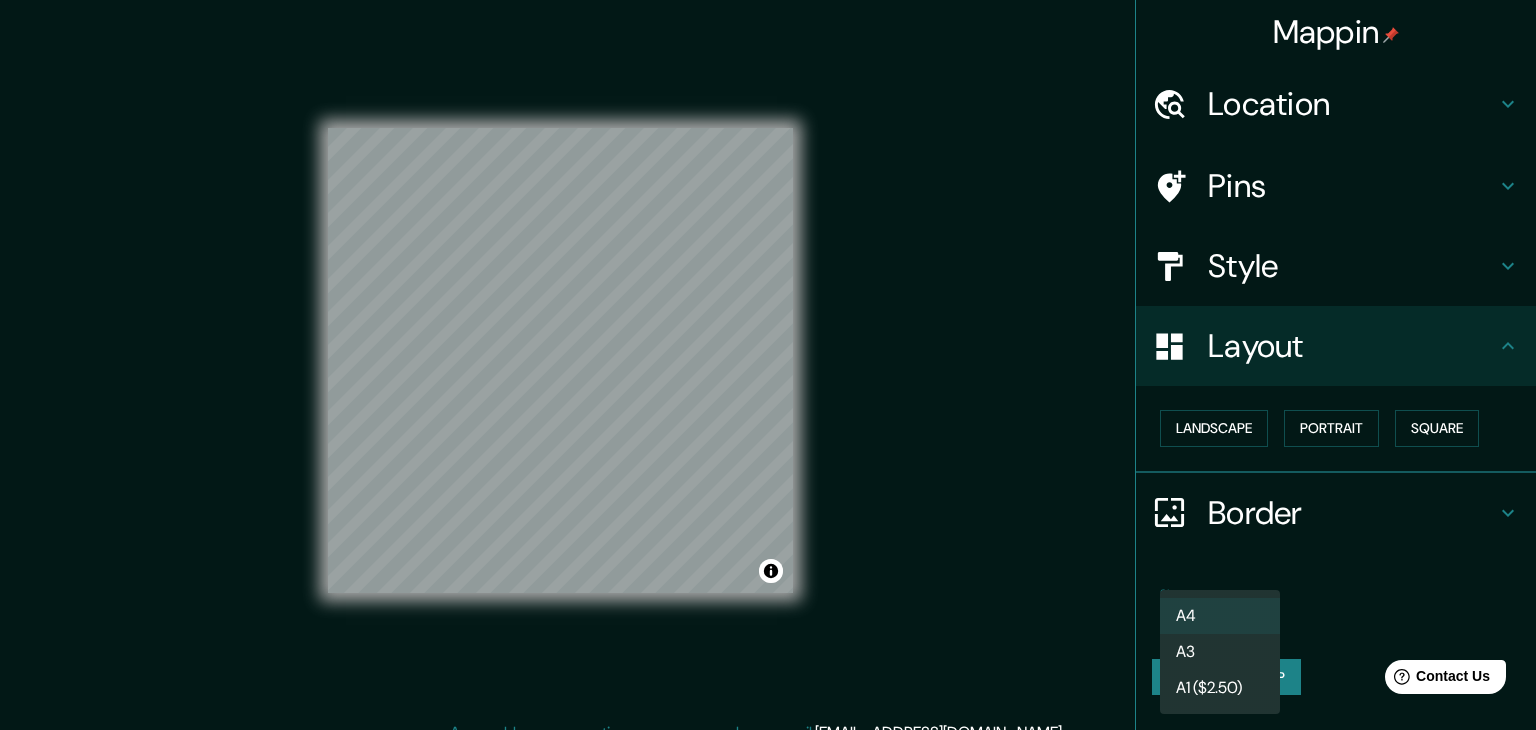 click on "Mappin Location [STREET_ADDRESS][PERSON_NAME] Pins Style Layout Landscape Portrait Square Border Choose a border.  Hint : you can make layers of the frame opaque to create some cool effects. None Simple Transparent Fancy Size A4 single Create your map © Mapbox   © OpenStreetMap   Improve this map Any problems, suggestions, or concerns please email    [EMAIL_ADDRESS][DOMAIN_NAME] . . . A4 A3 A1 ($2.50)" at bounding box center (768, 365) 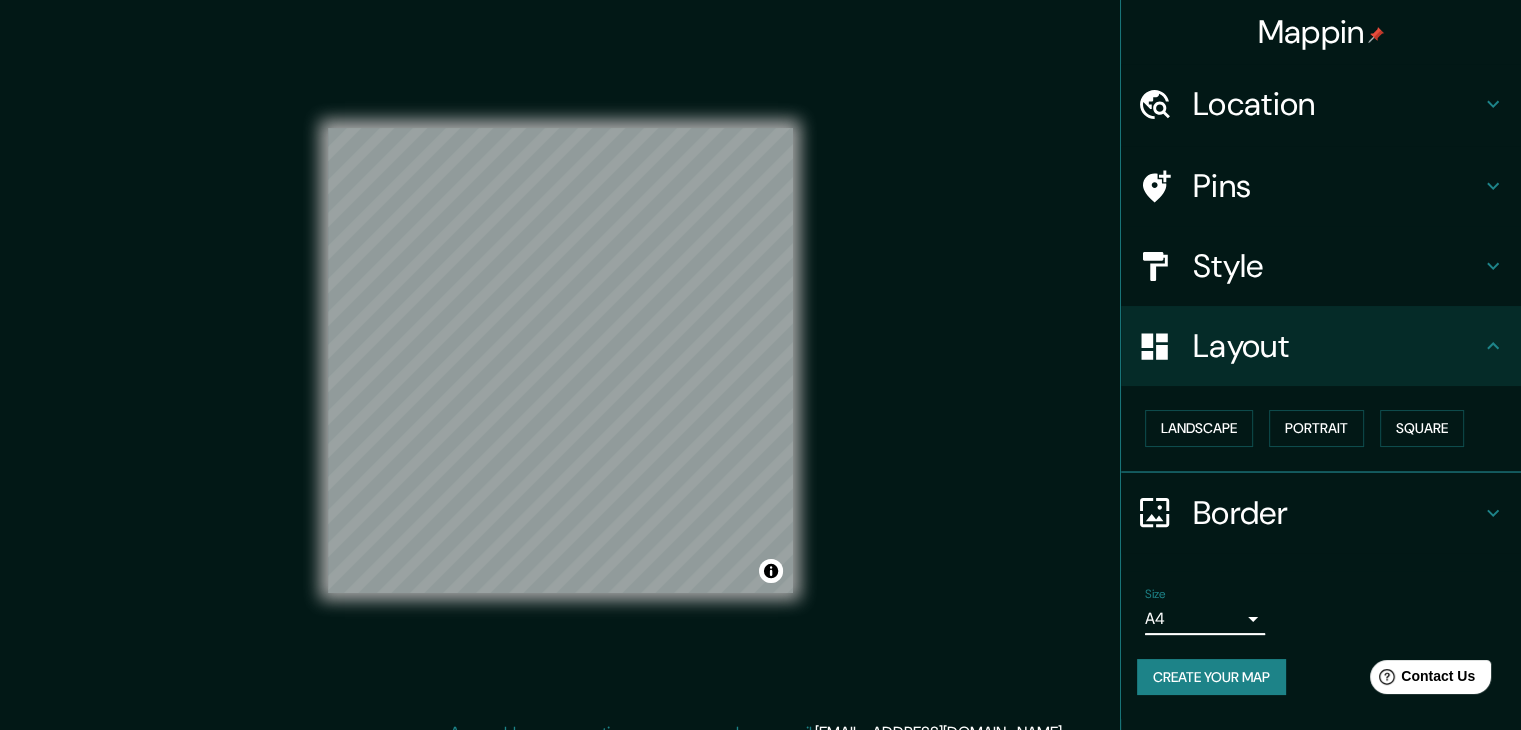 click on "Create your map" at bounding box center (1211, 677) 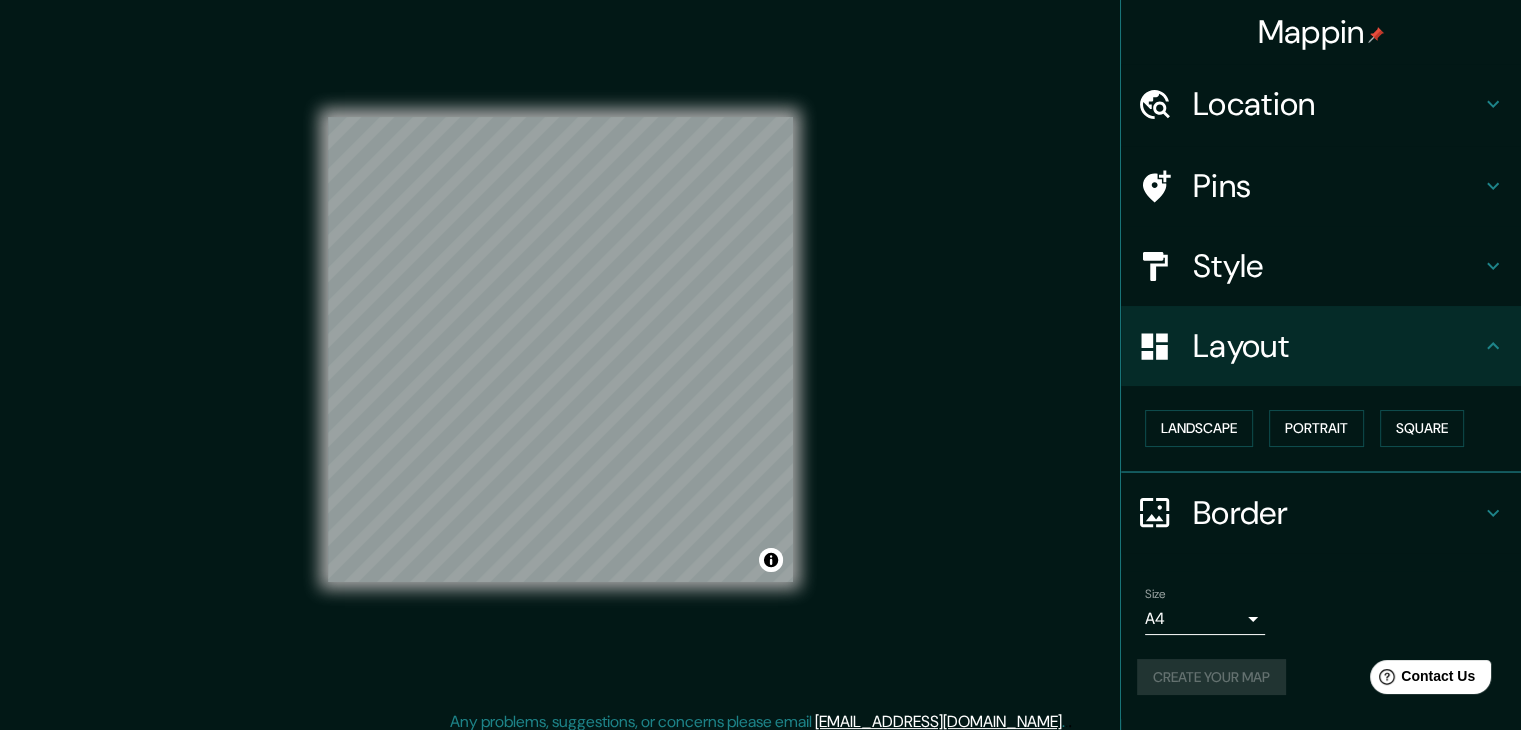 scroll, scrollTop: 23, scrollLeft: 0, axis: vertical 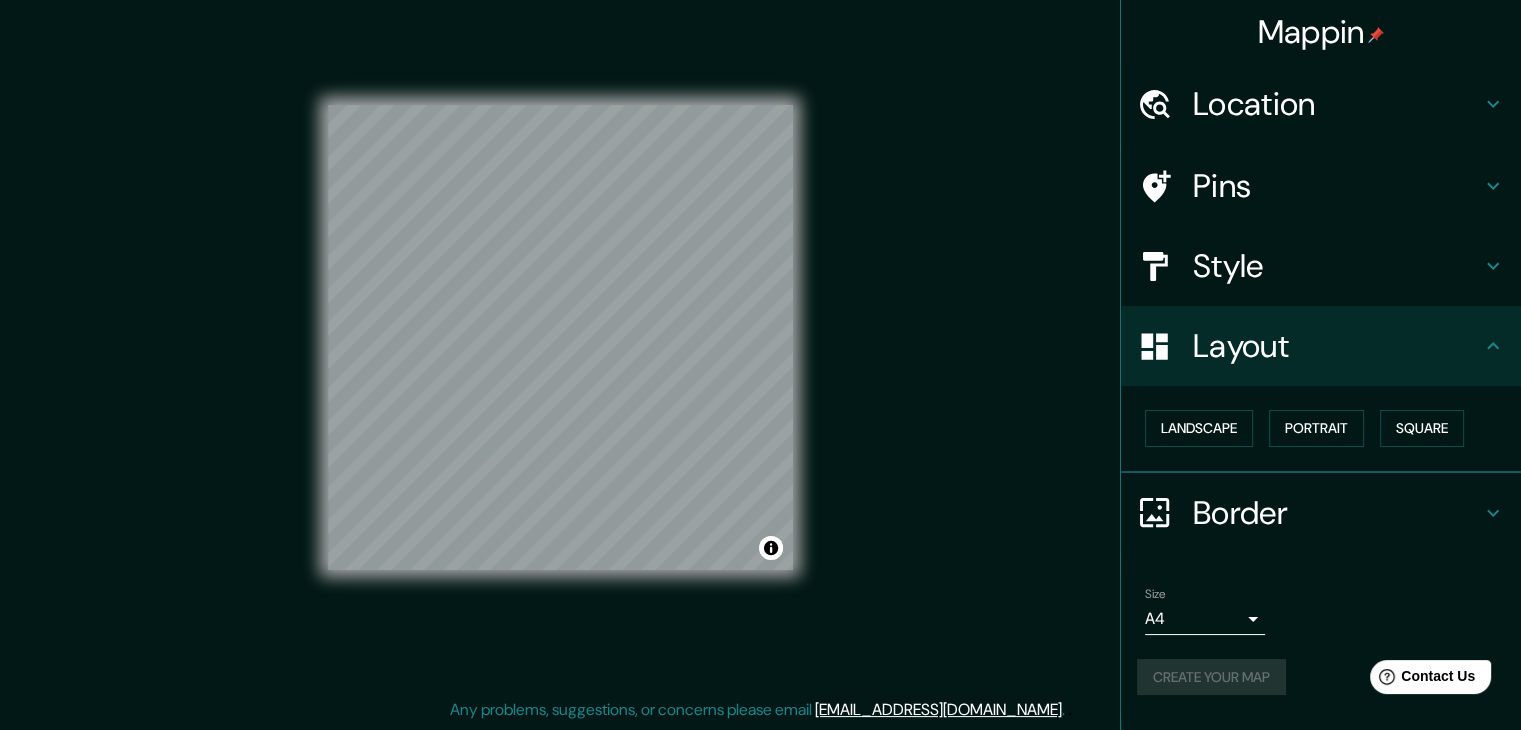 click on "Create your map" at bounding box center [1321, 677] 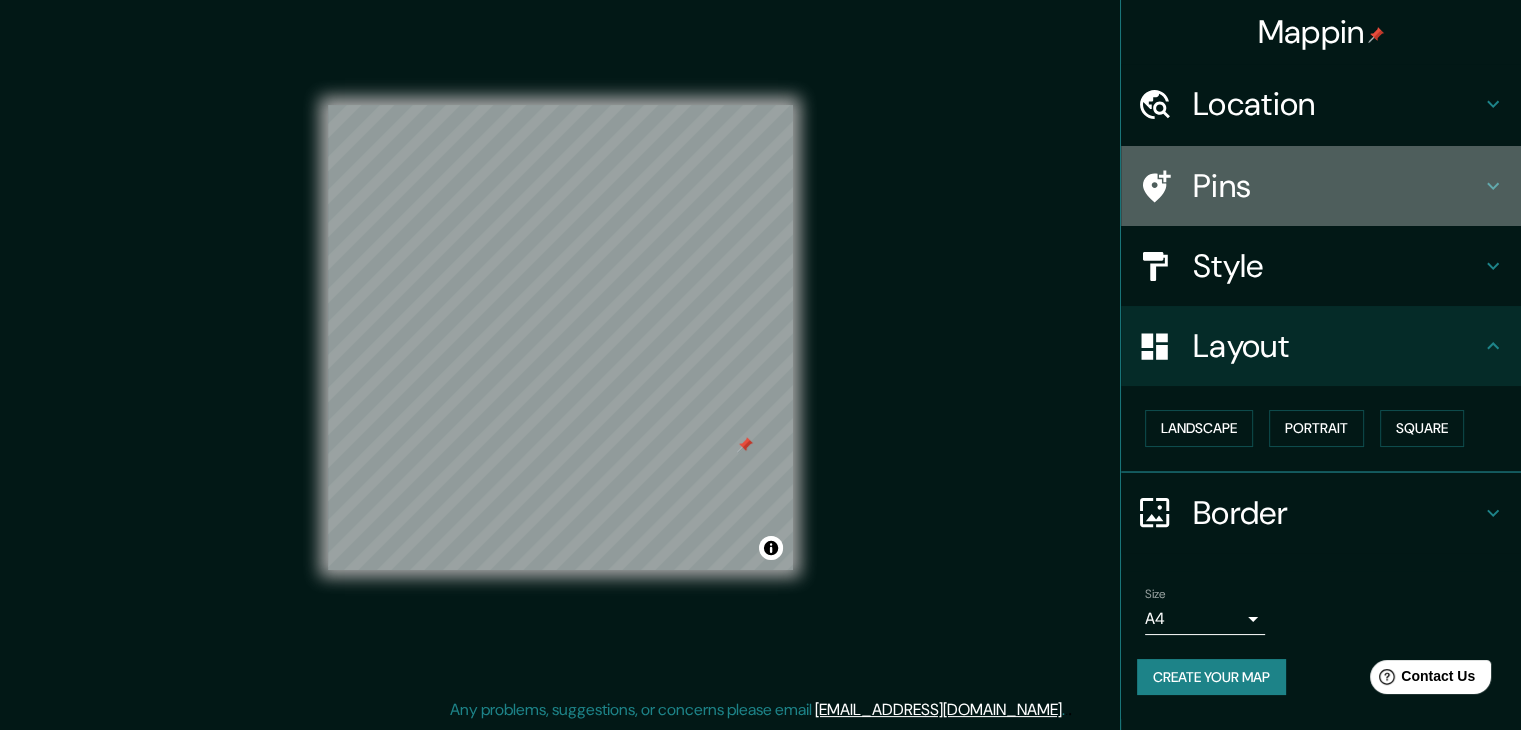 click on "Pins" at bounding box center [1337, 186] 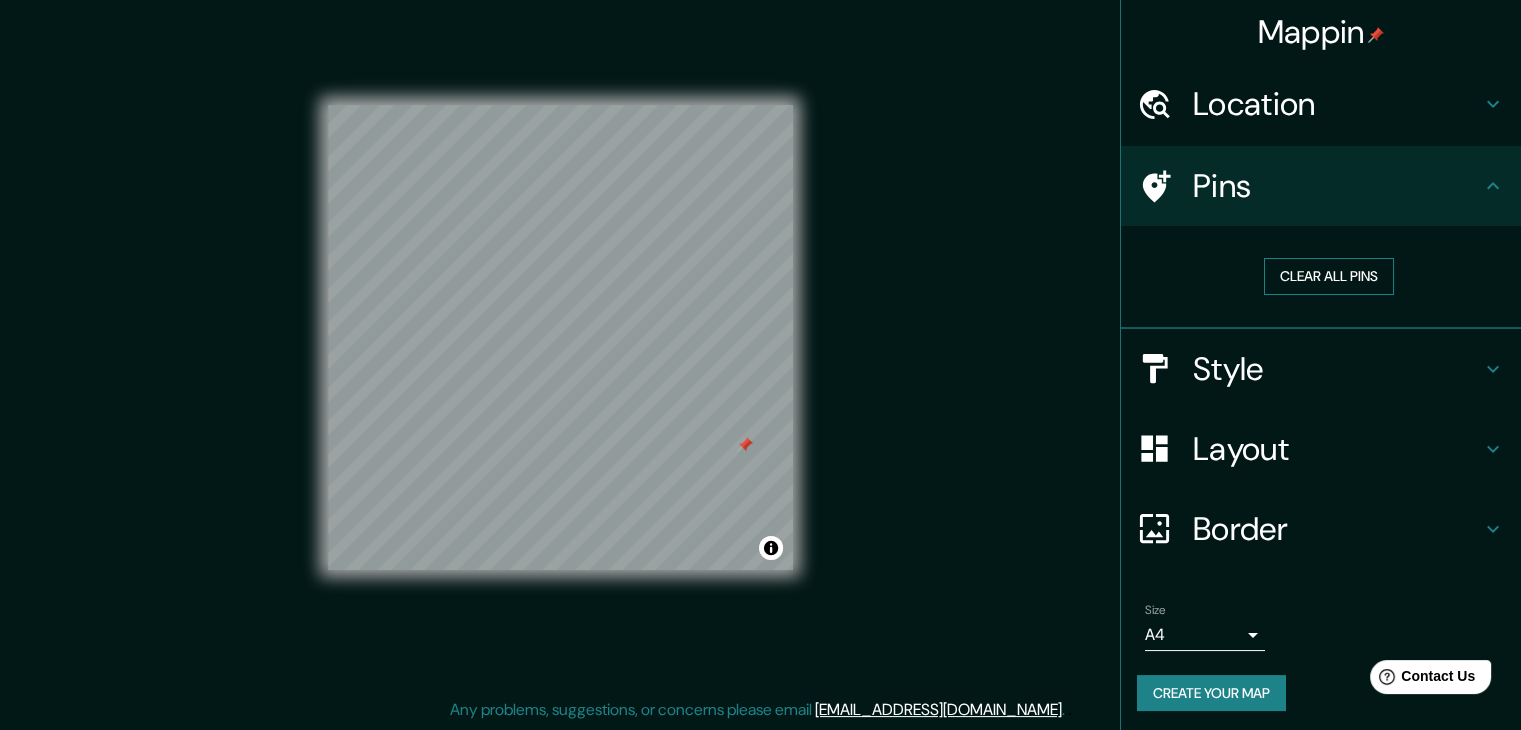 click on "Clear all pins" at bounding box center (1329, 276) 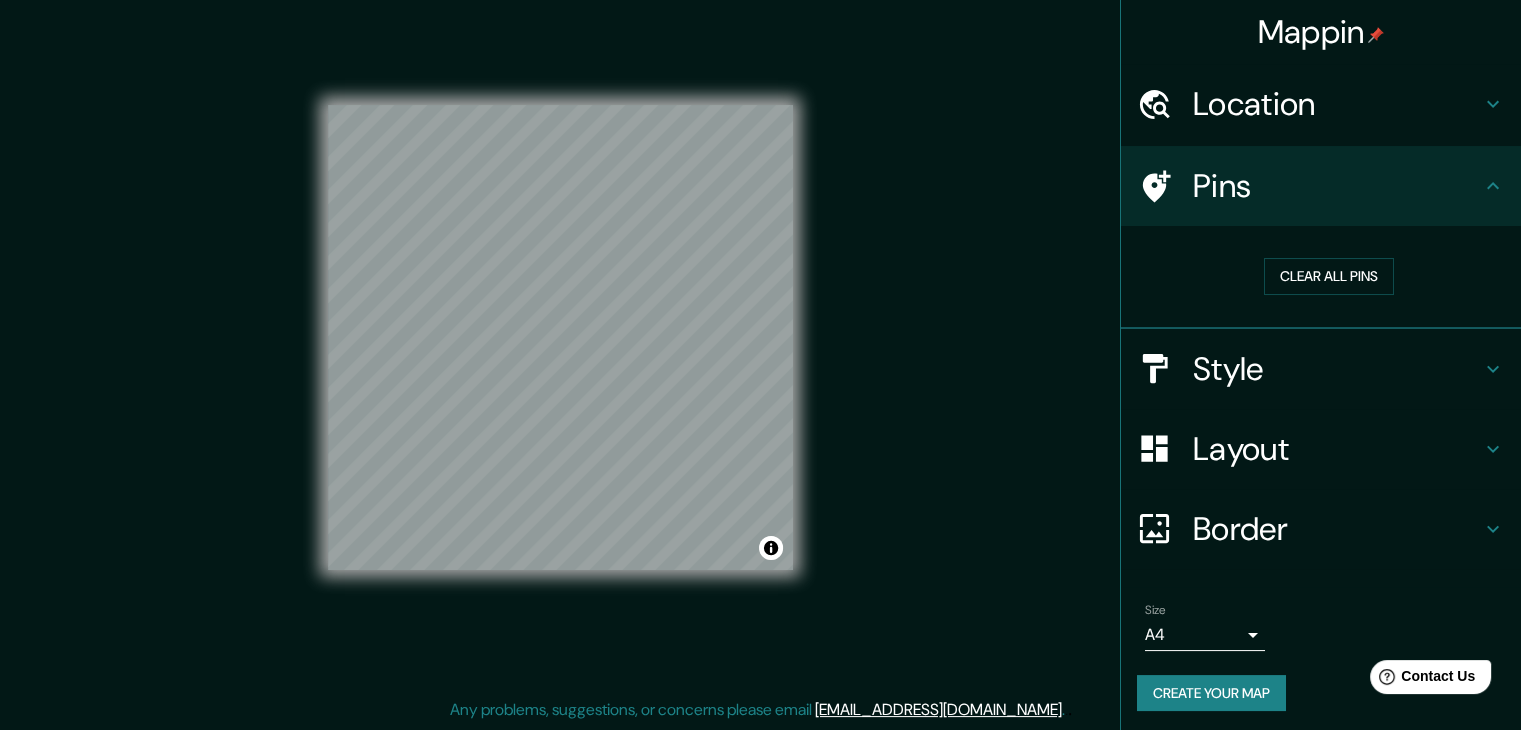 click on "Create your map" at bounding box center (1211, 693) 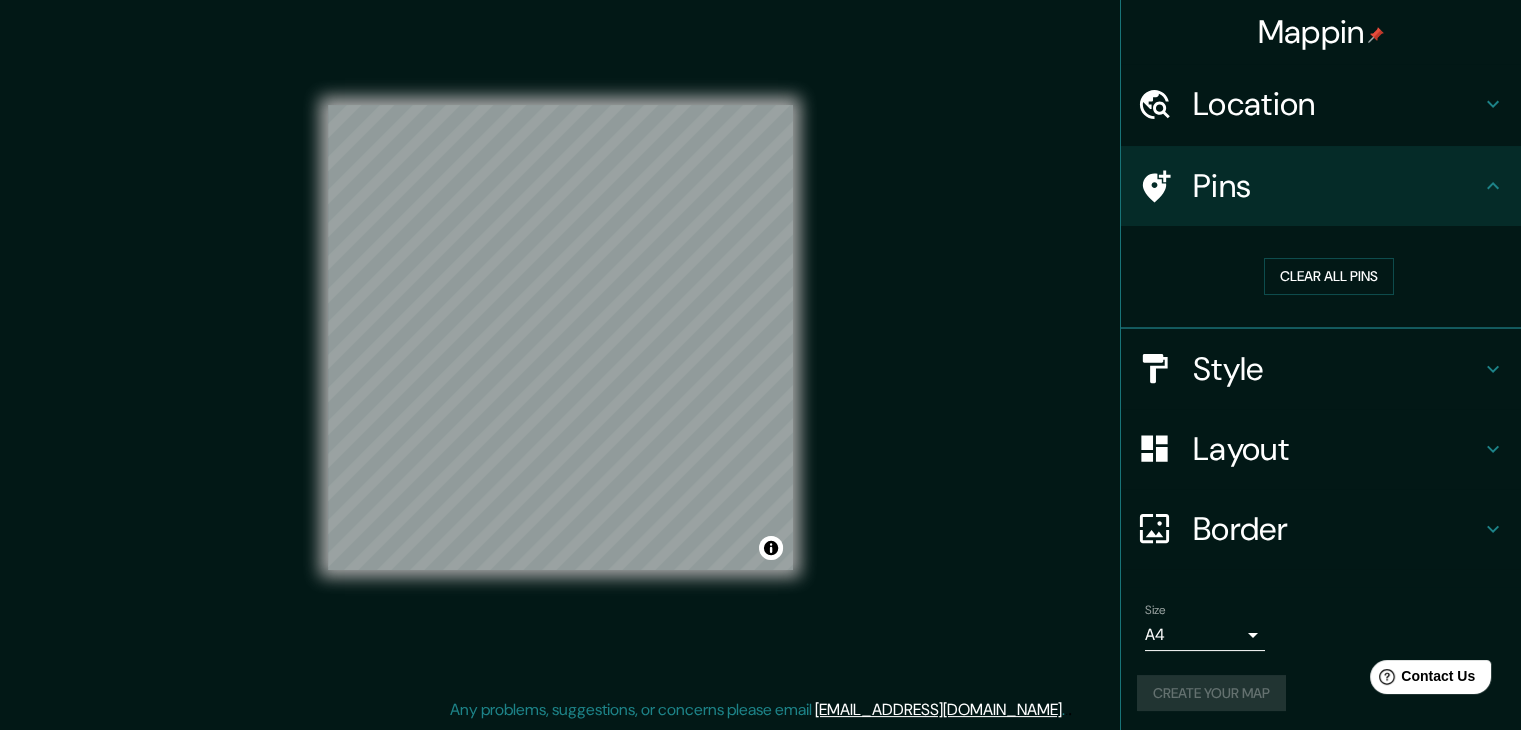 click on "Create your map" at bounding box center (1321, 693) 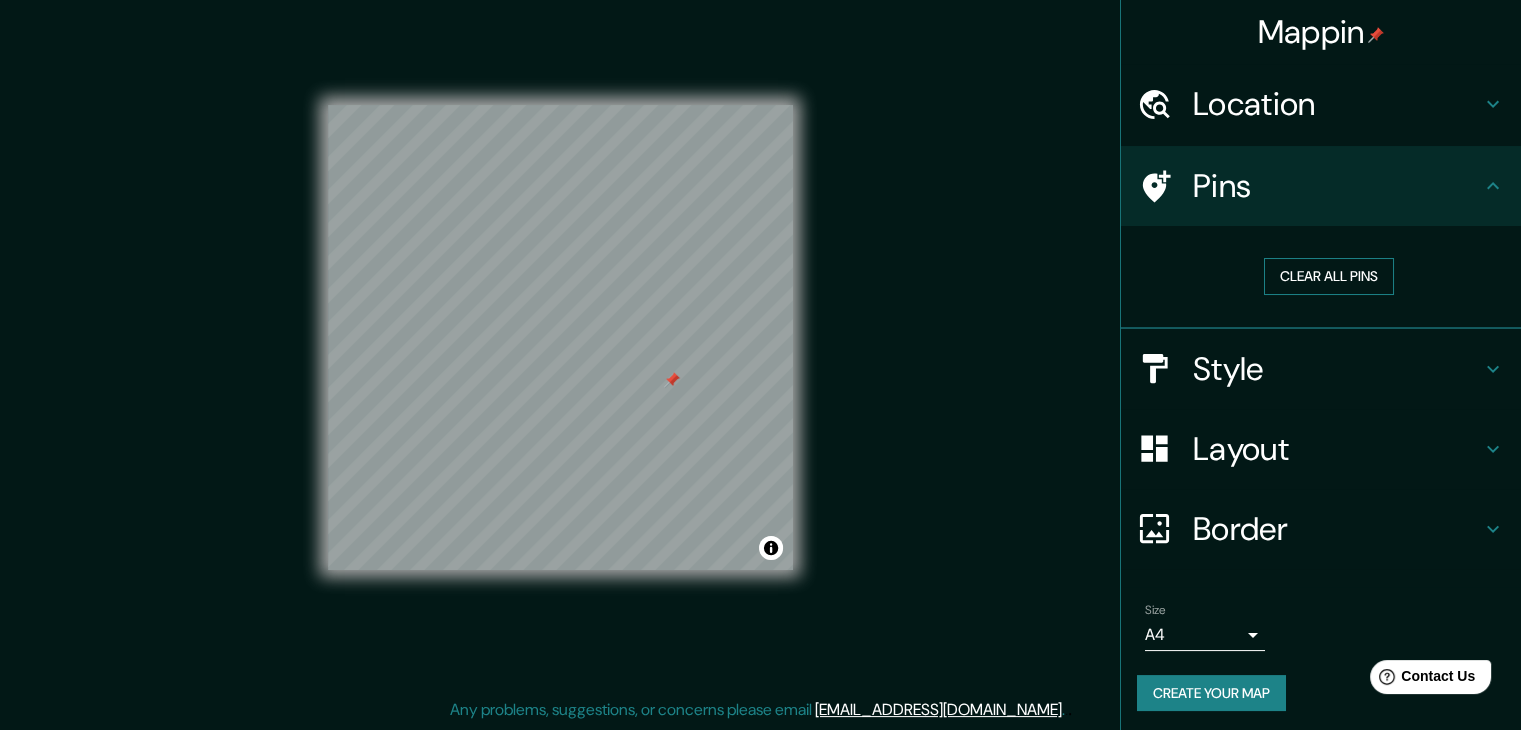 click on "Clear all pins" at bounding box center (1329, 276) 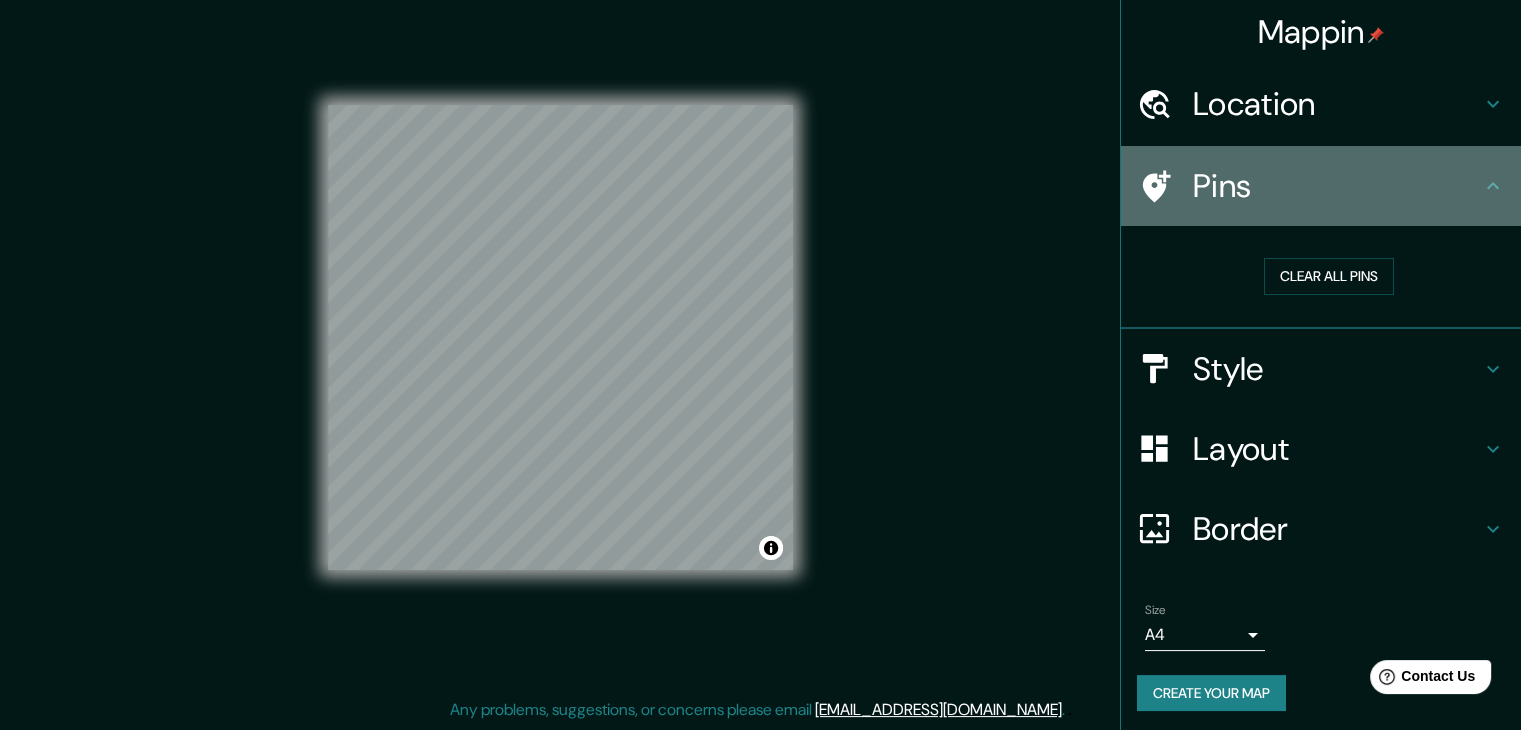 click on "Pins" at bounding box center (1337, 186) 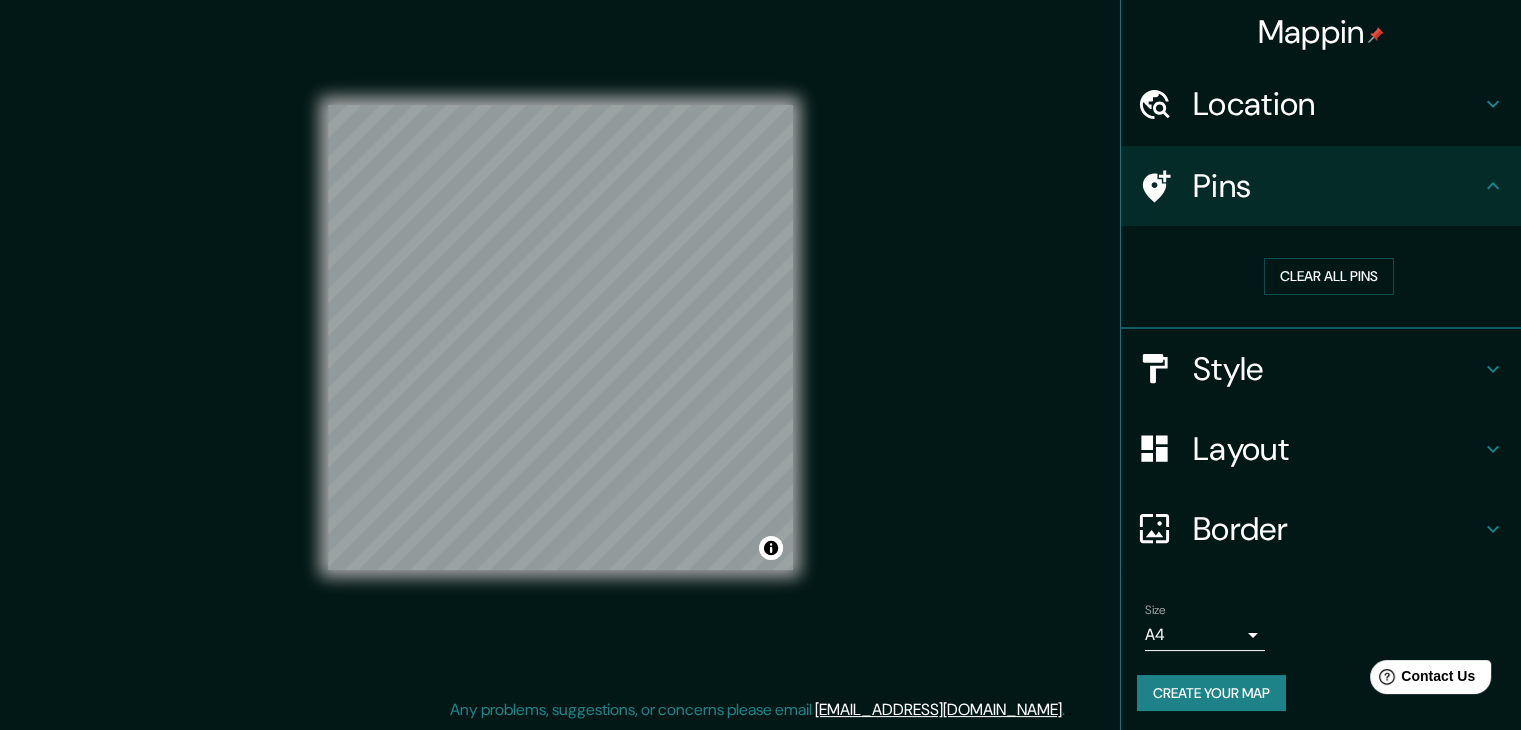click on "Style" at bounding box center (1337, 369) 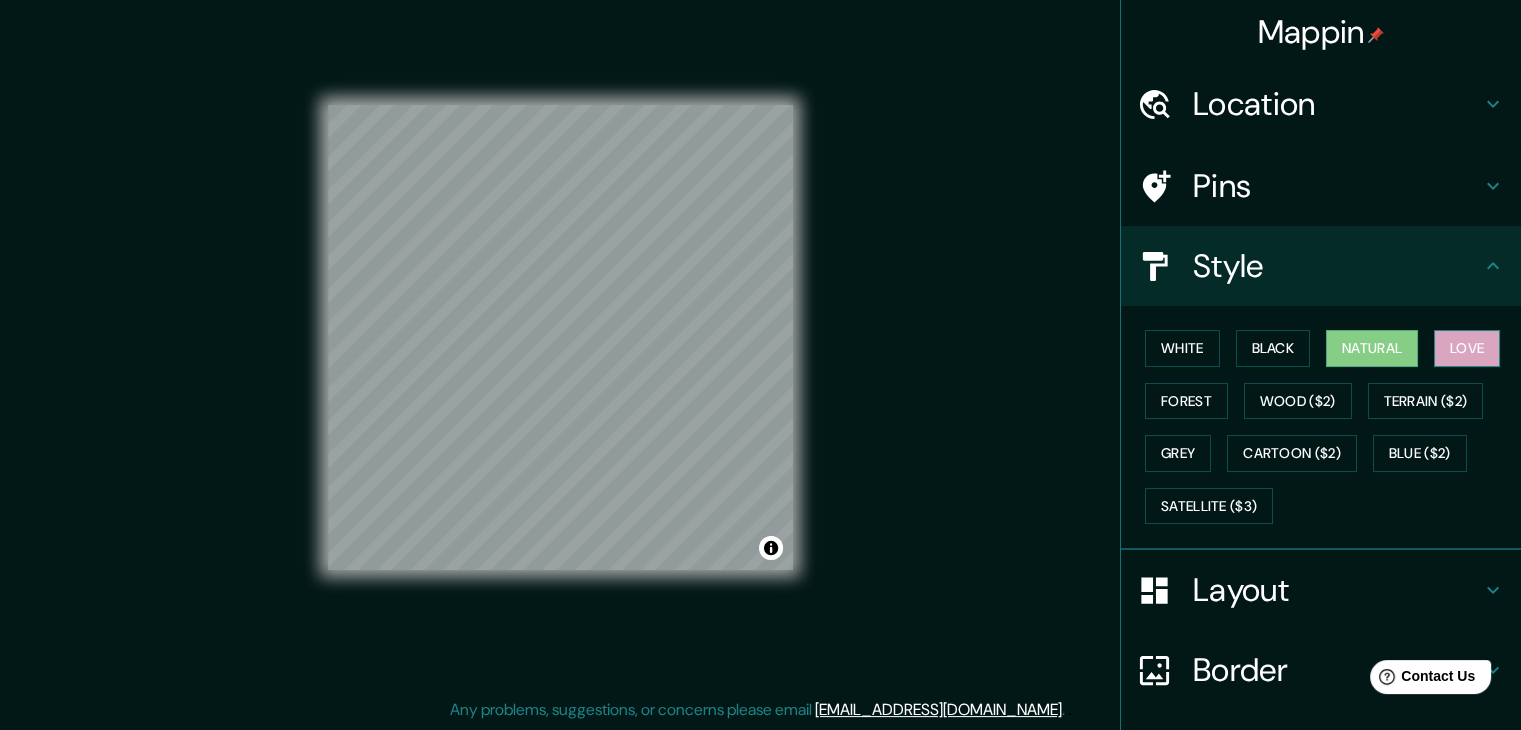 click on "Love" at bounding box center (1467, 348) 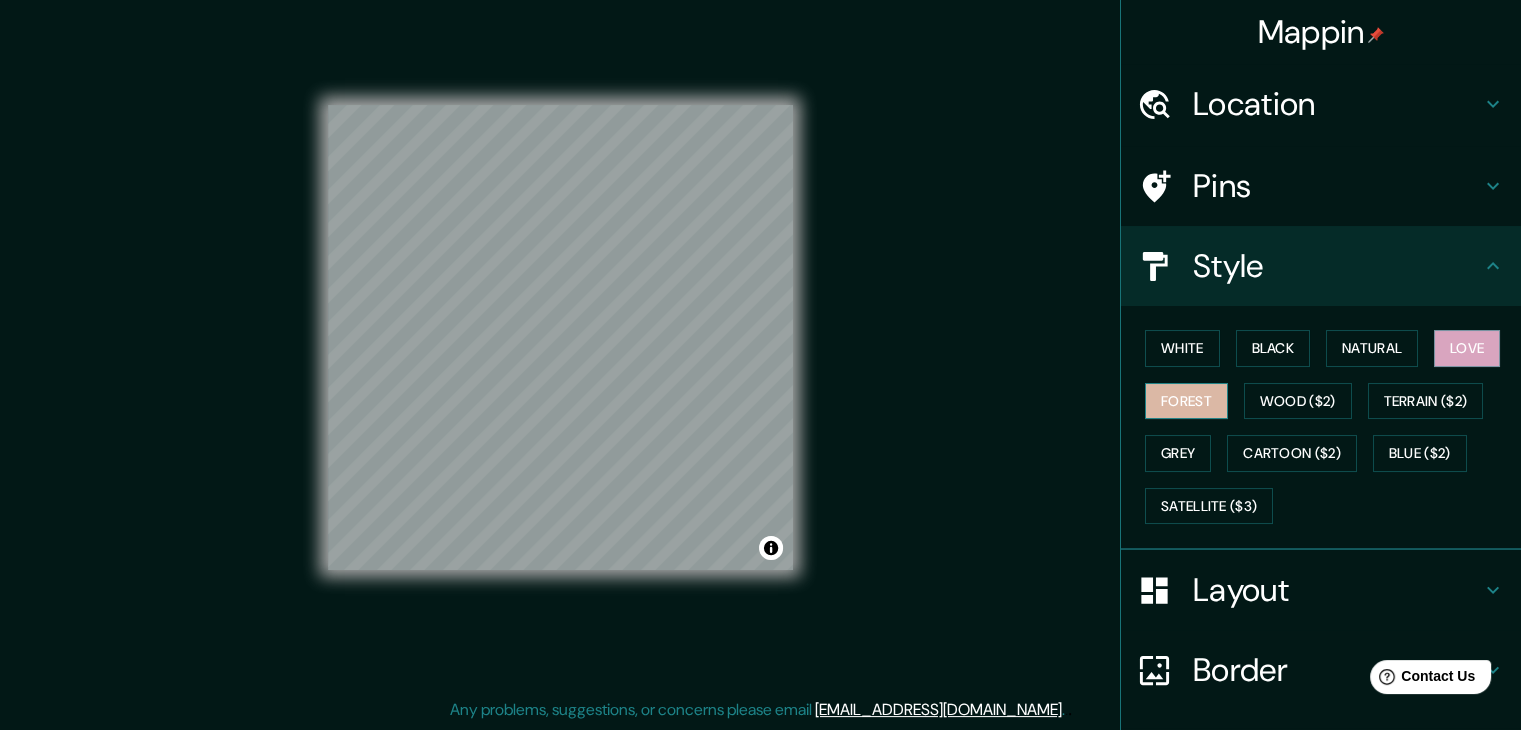 click on "Forest" at bounding box center [1186, 401] 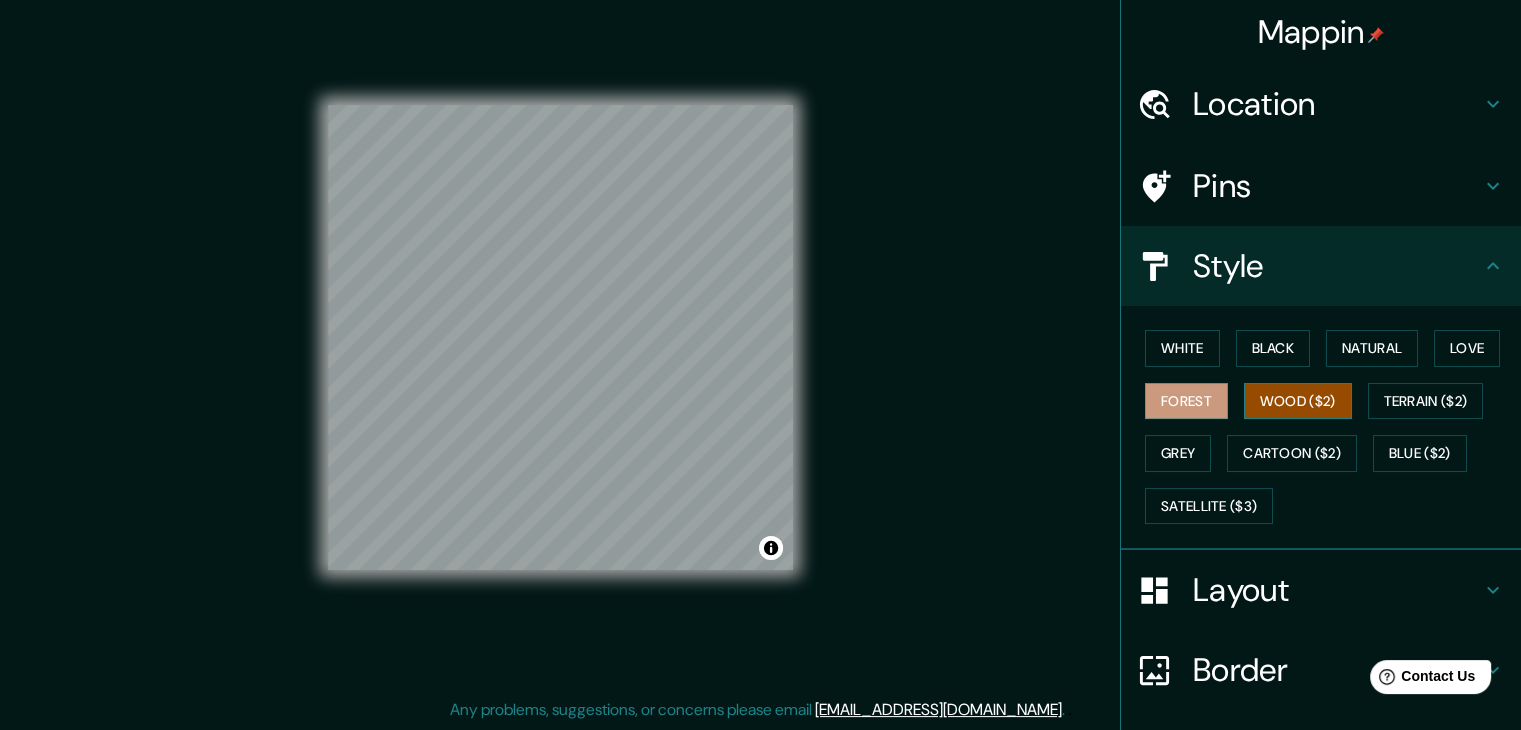 click on "Wood ($2)" at bounding box center [1298, 401] 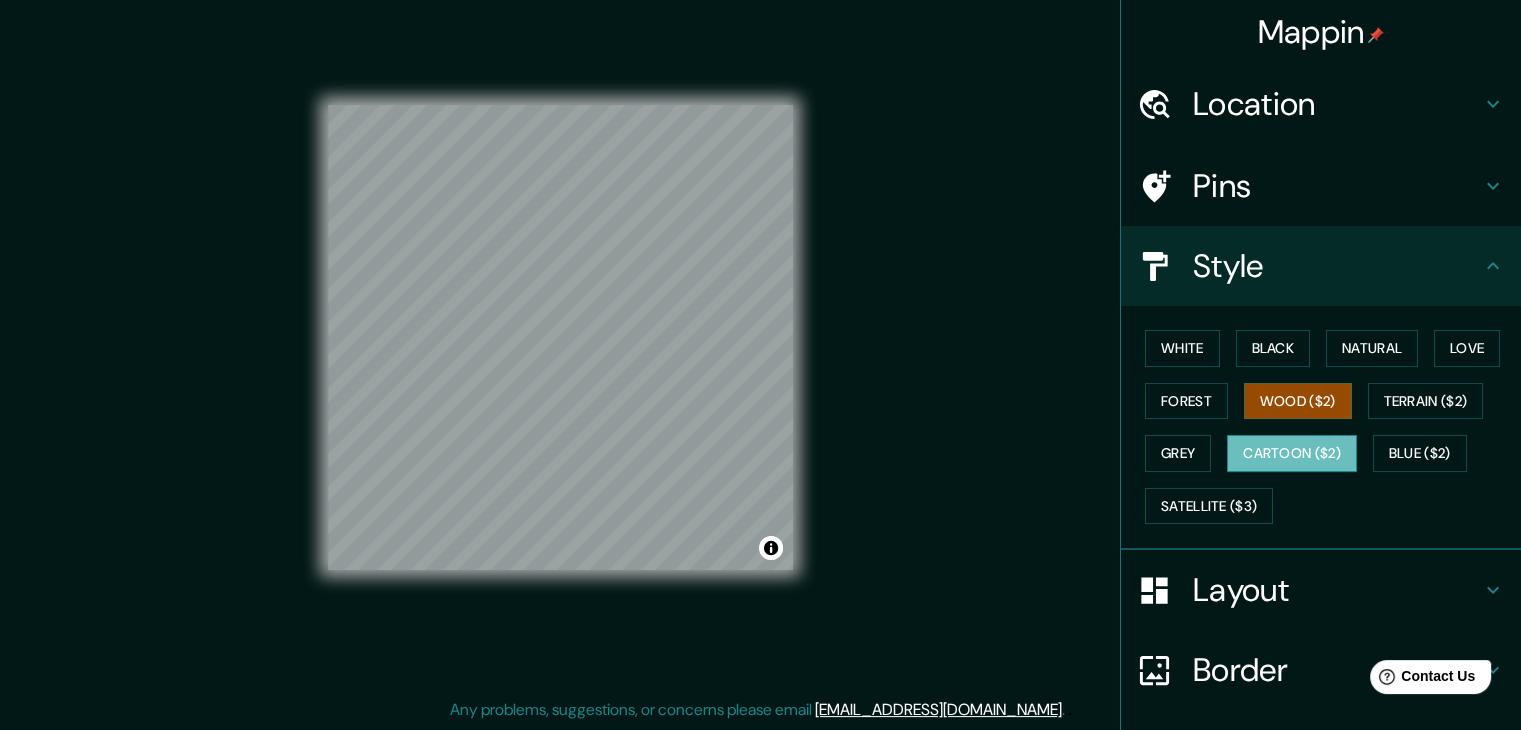 click on "Cartoon ($2)" at bounding box center (1292, 453) 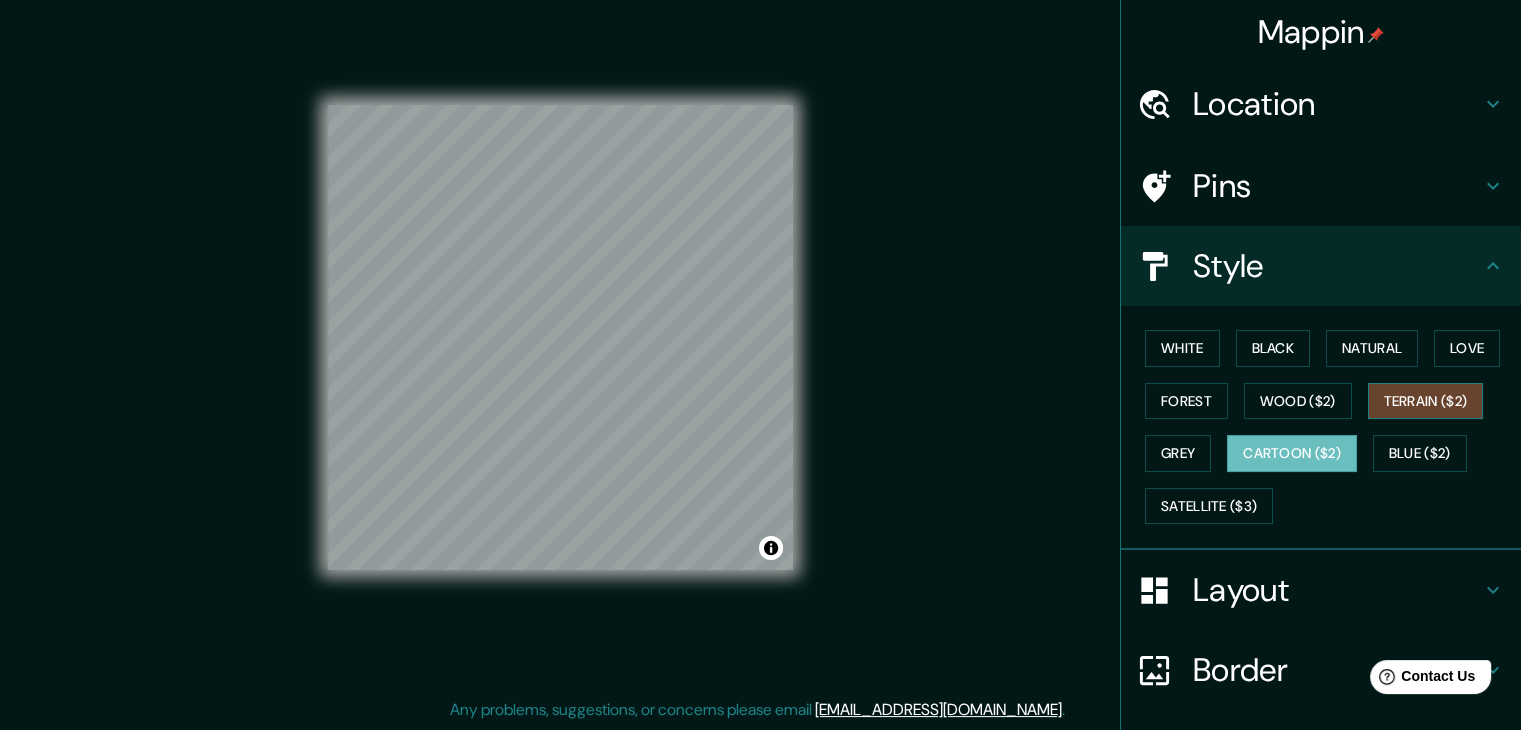 click on "Terrain ($2)" at bounding box center (1426, 401) 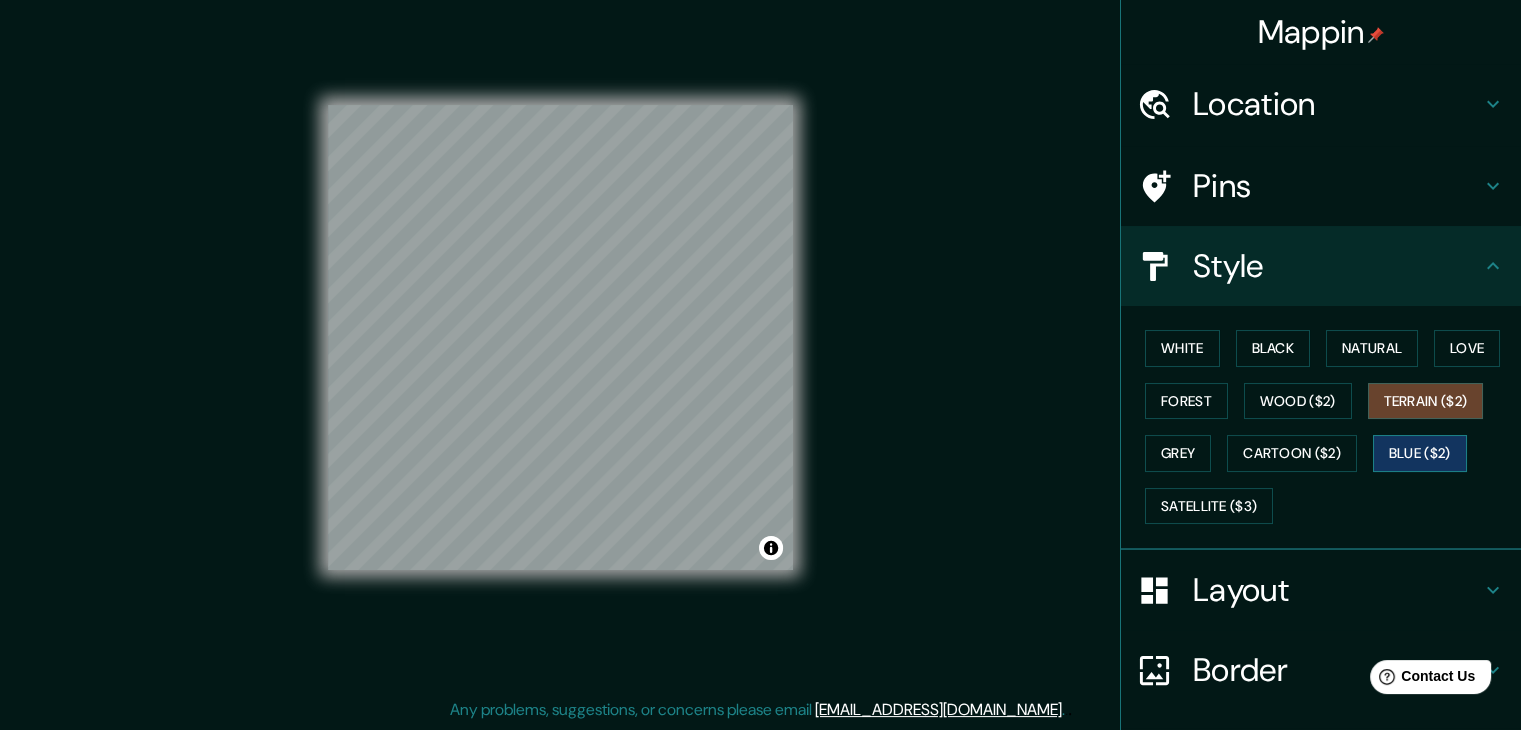 click on "Blue ($2)" at bounding box center (1420, 453) 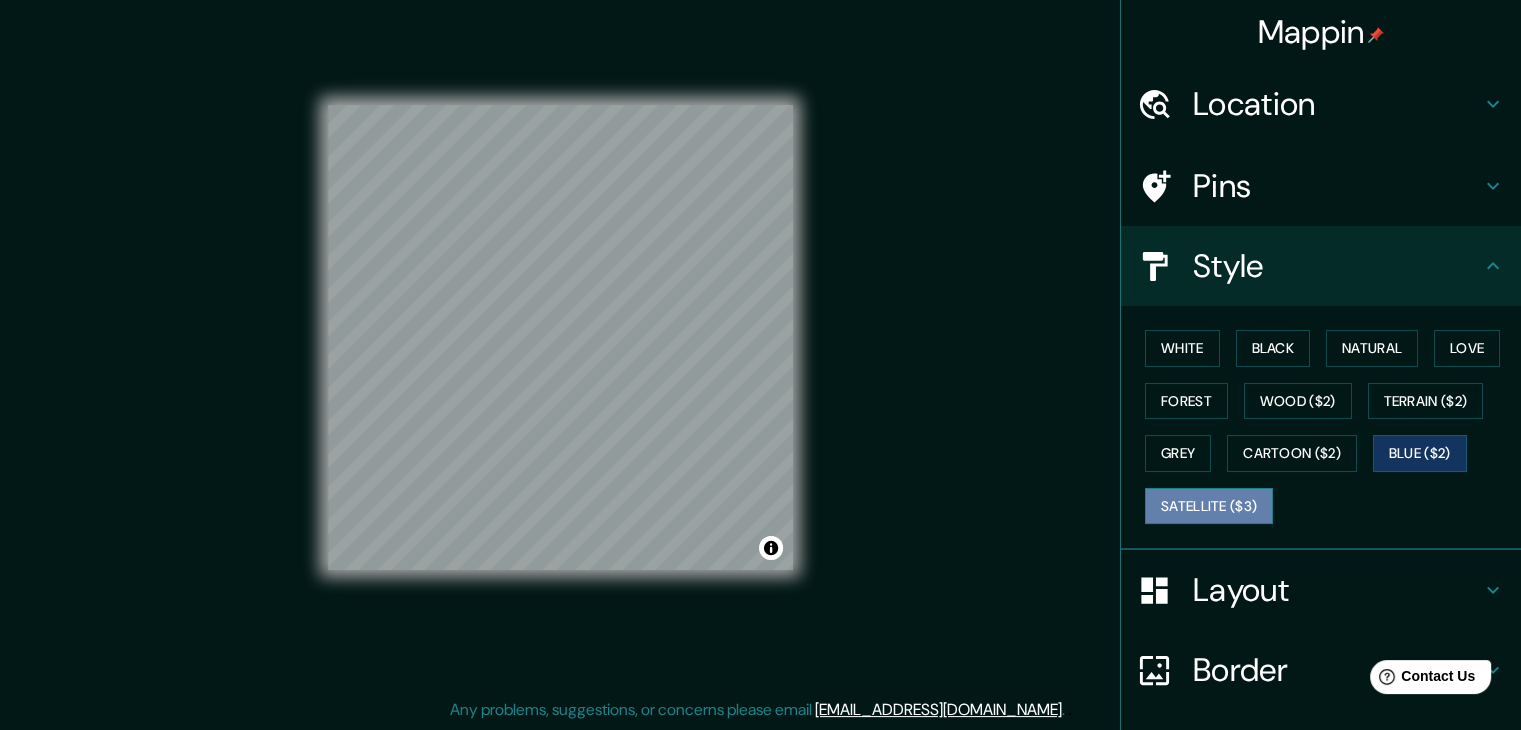 click on "Satellite ($3)" at bounding box center [1209, 506] 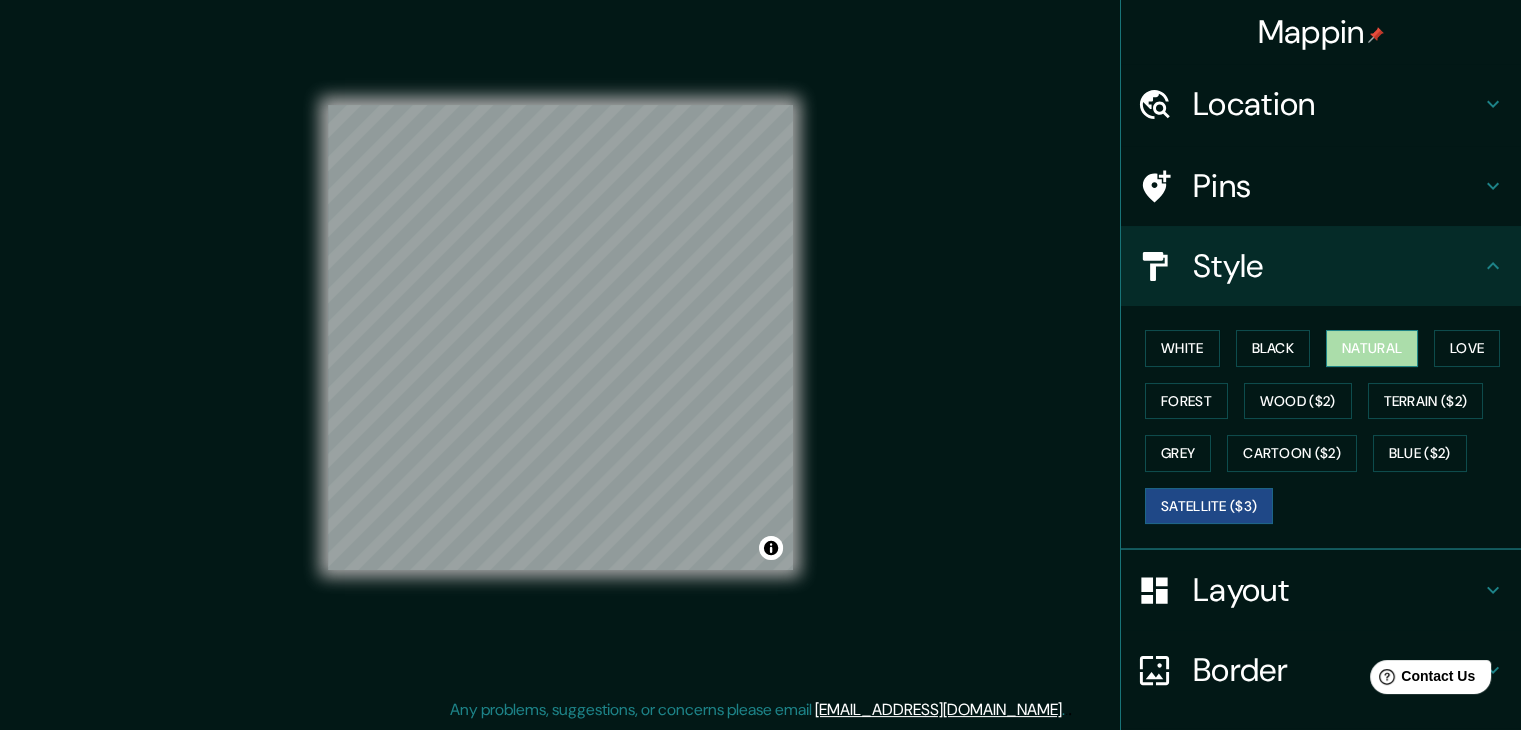 click on "Natural" at bounding box center [1372, 348] 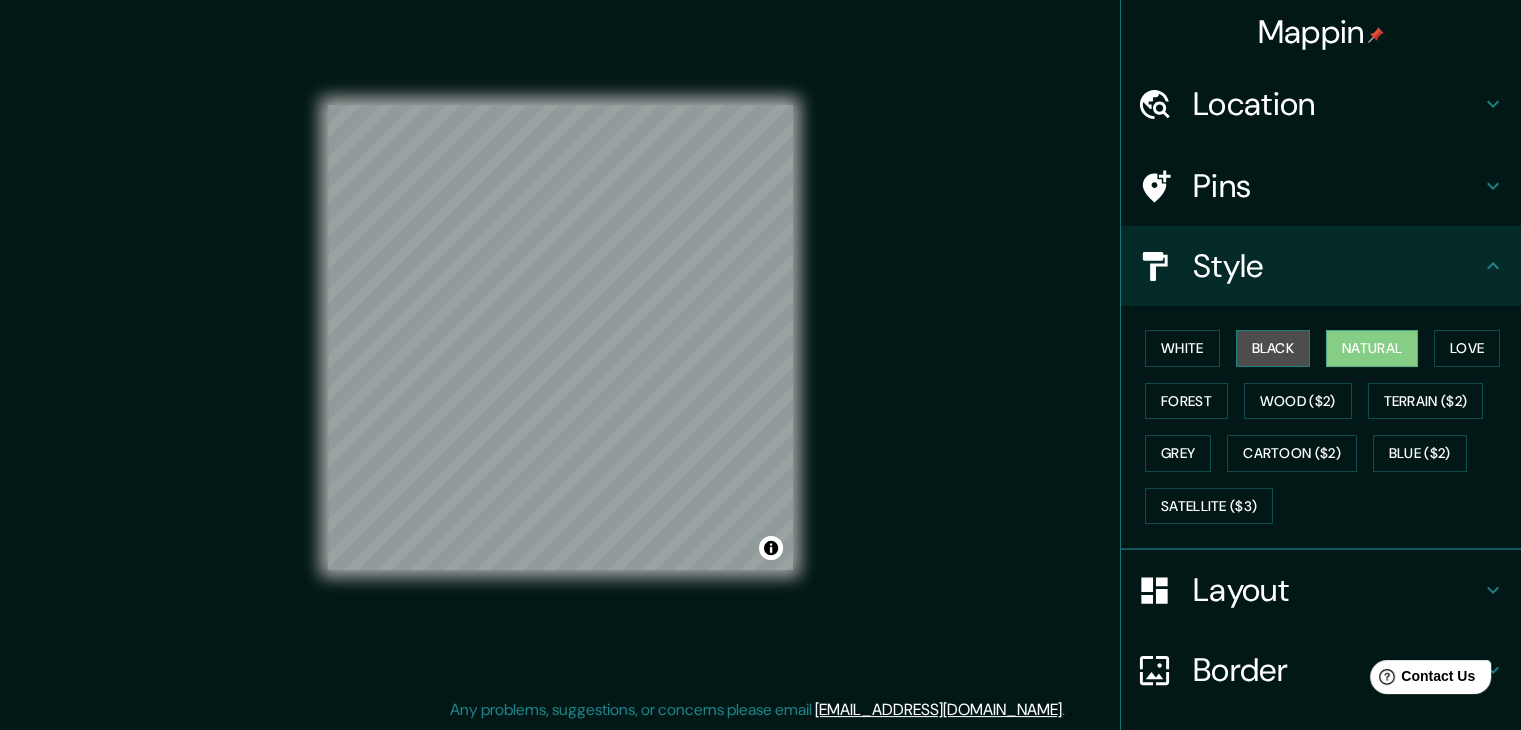 click on "Black" at bounding box center [1273, 348] 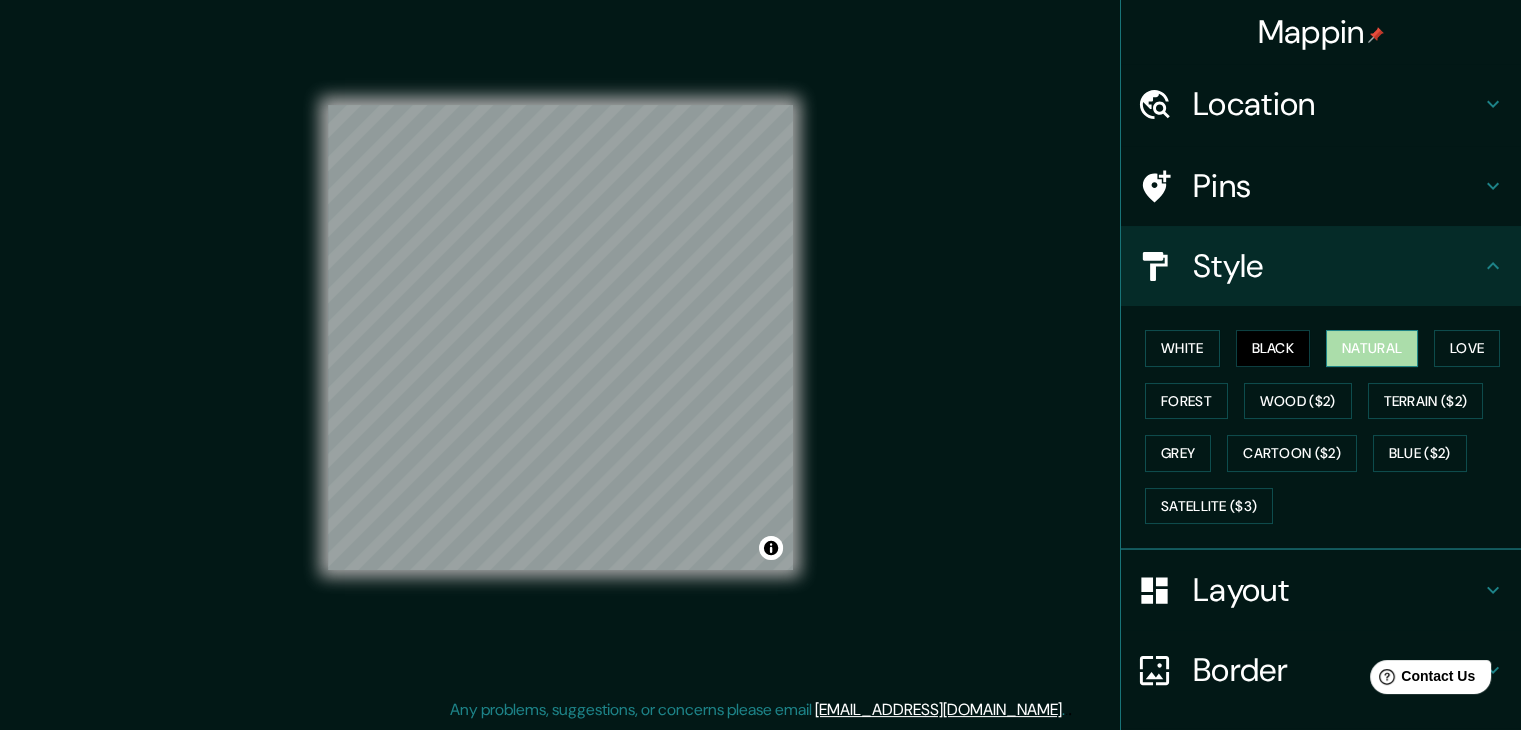 click on "Natural" at bounding box center (1372, 348) 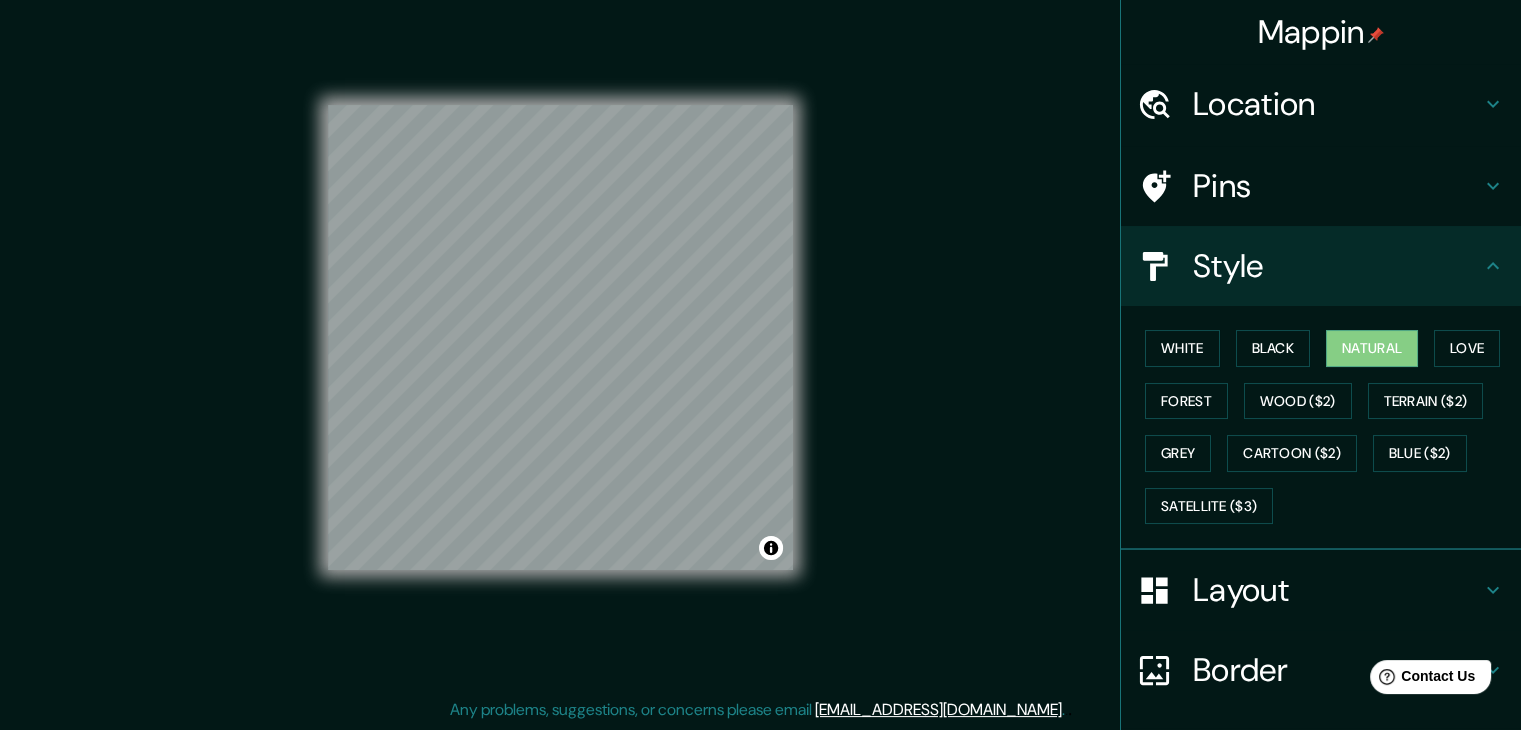 click on "Style" at bounding box center [1337, 266] 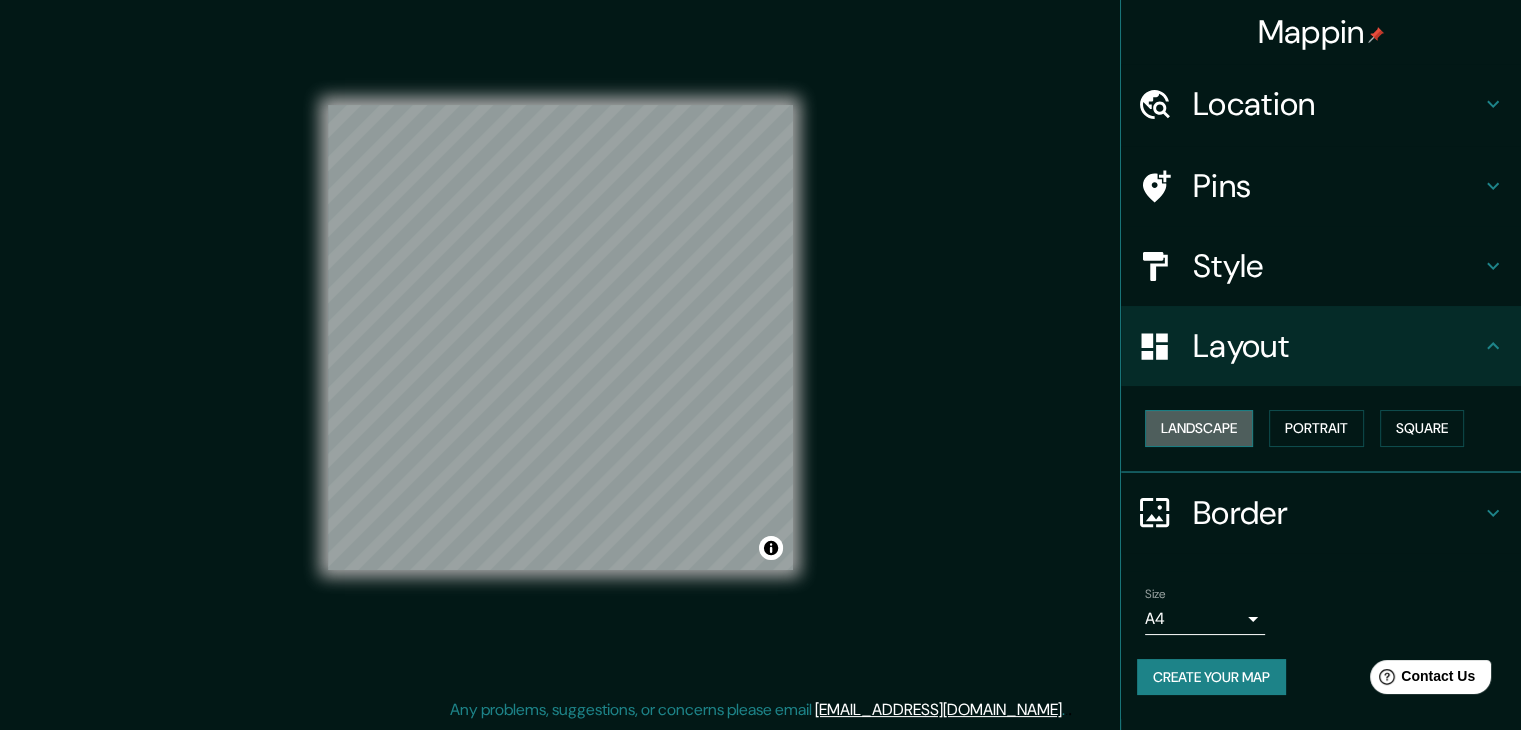 click on "Landscape" at bounding box center [1199, 428] 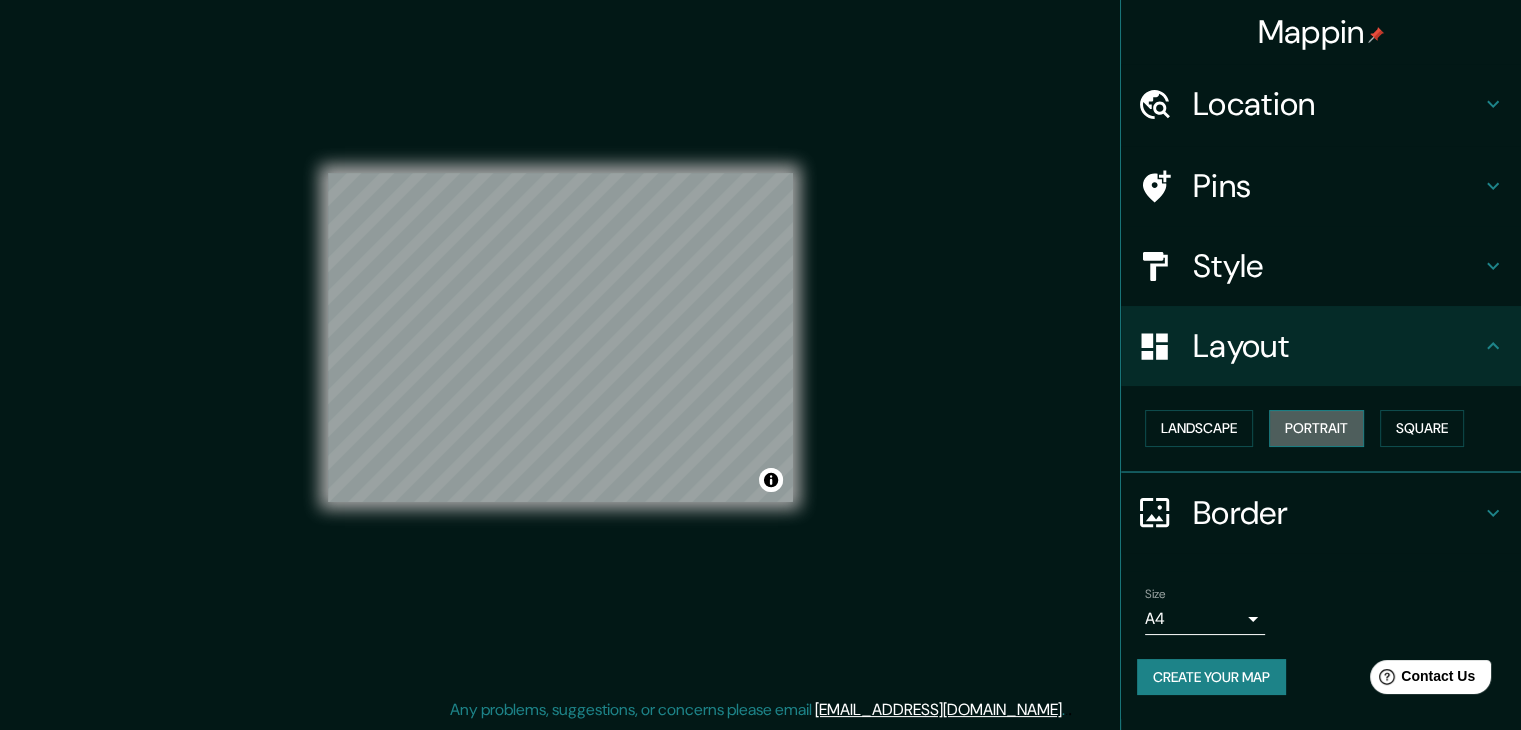 click on "Portrait" at bounding box center (1316, 428) 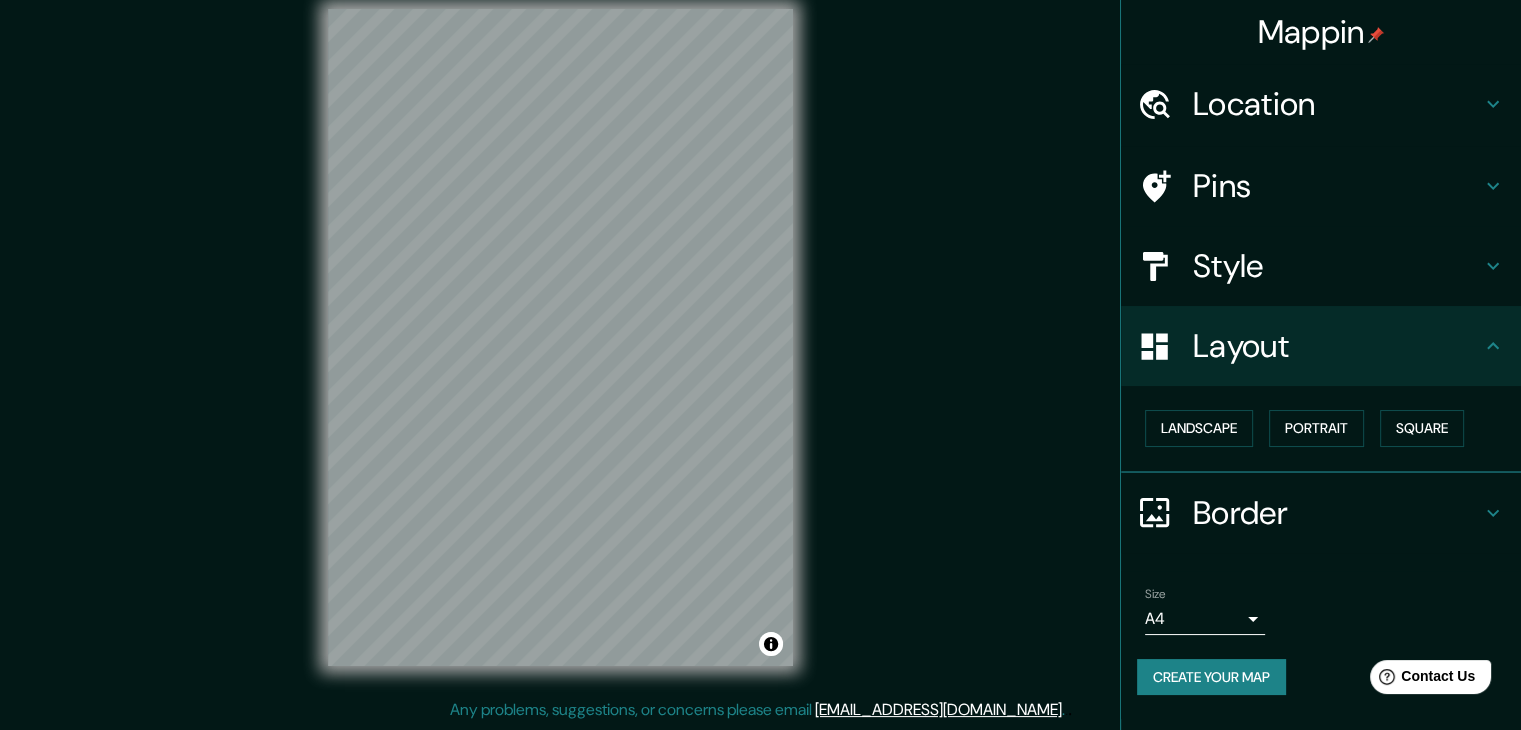 click on "Mappin Location [STREET_ADDRESS][PERSON_NAME] Pins Style Layout Landscape Portrait Square Border Choose a border.  Hint : you can make layers of the frame opaque to create some cool effects. None Simple Transparent Fancy Size A4 single Create your map © Mapbox   © OpenStreetMap   Improve this map Any problems, suggestions, or concerns please email    [EMAIL_ADDRESS][DOMAIN_NAME] . . ." at bounding box center (760, 353) 